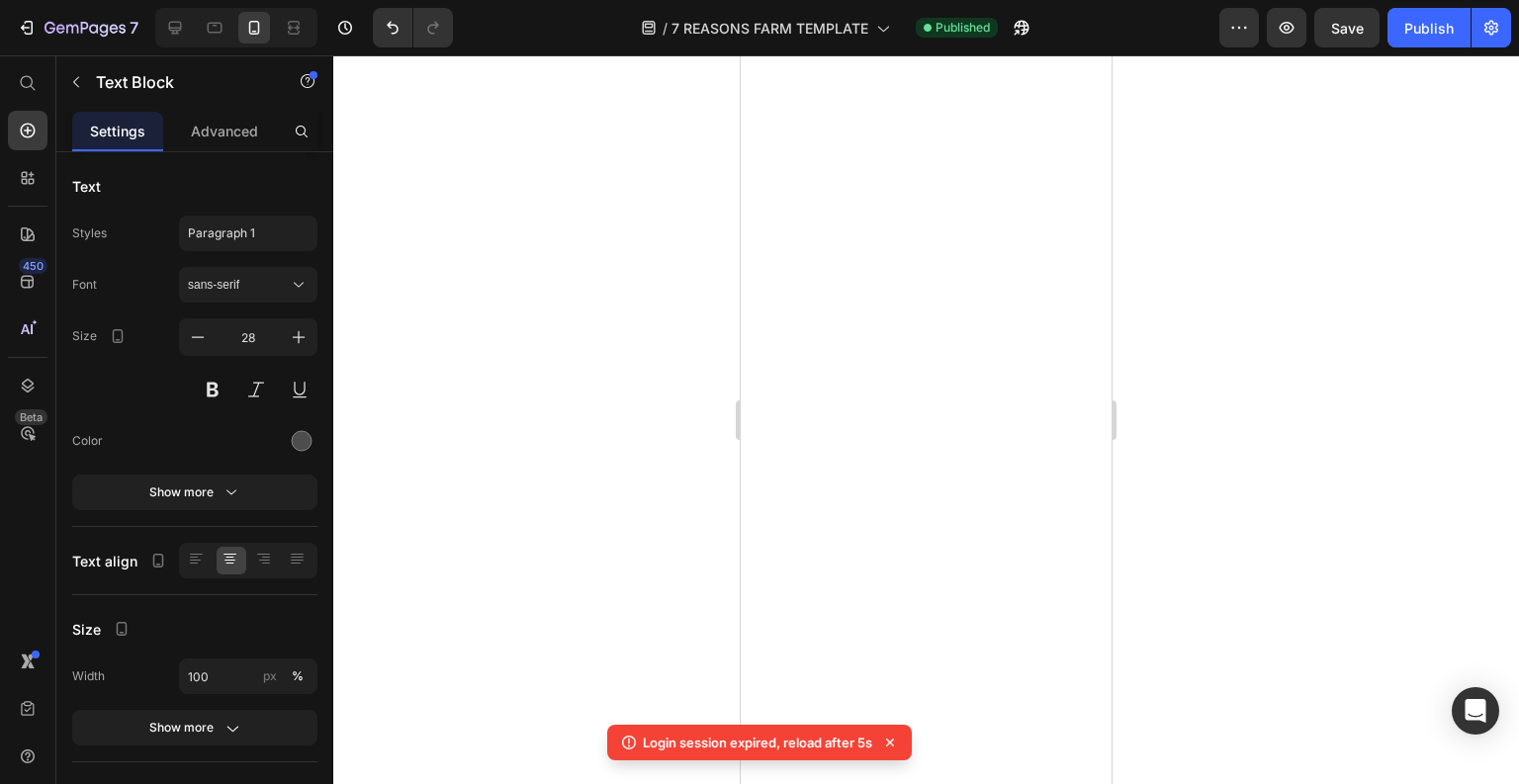 scroll, scrollTop: 0, scrollLeft: 0, axis: both 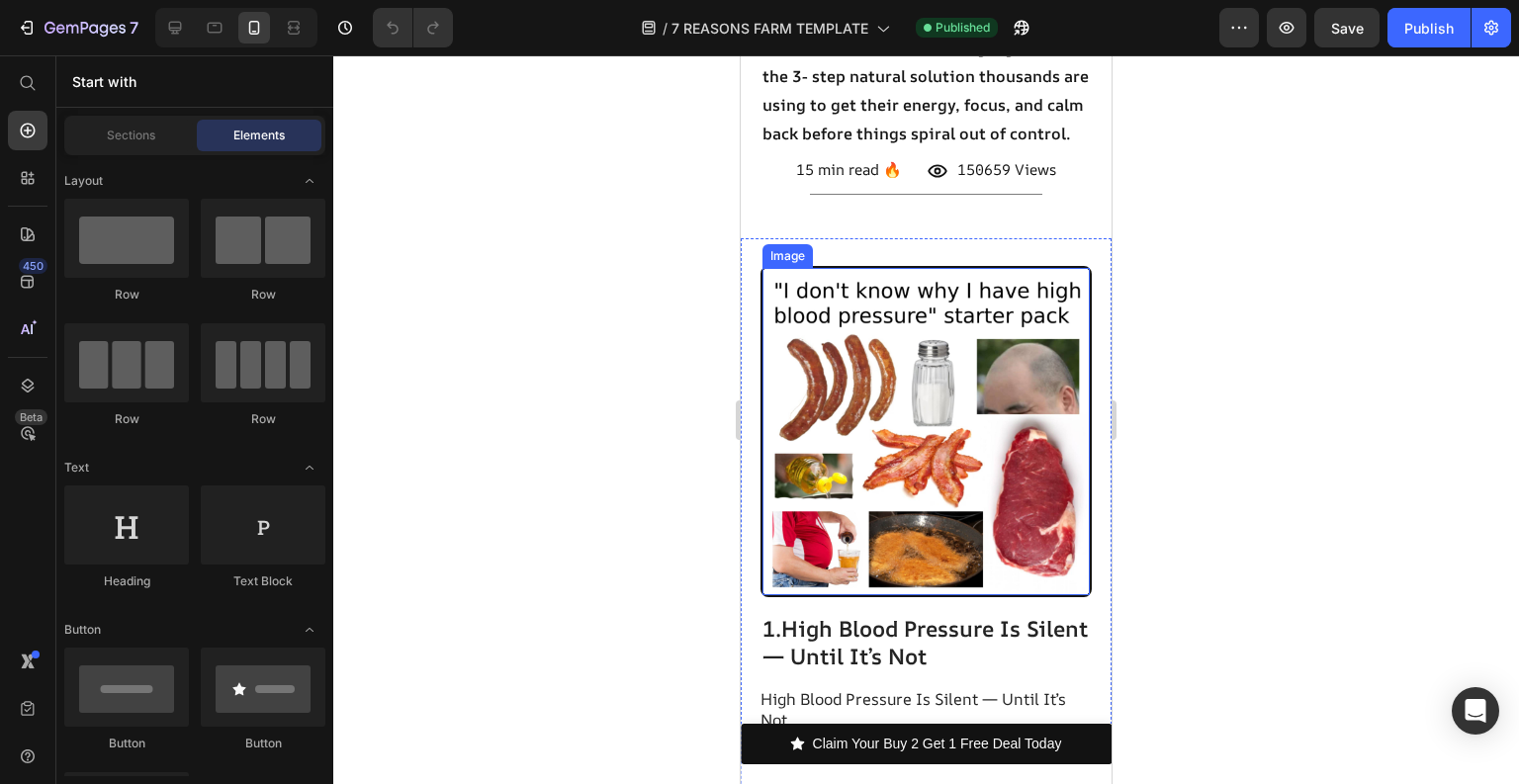 click at bounding box center (926, 431) 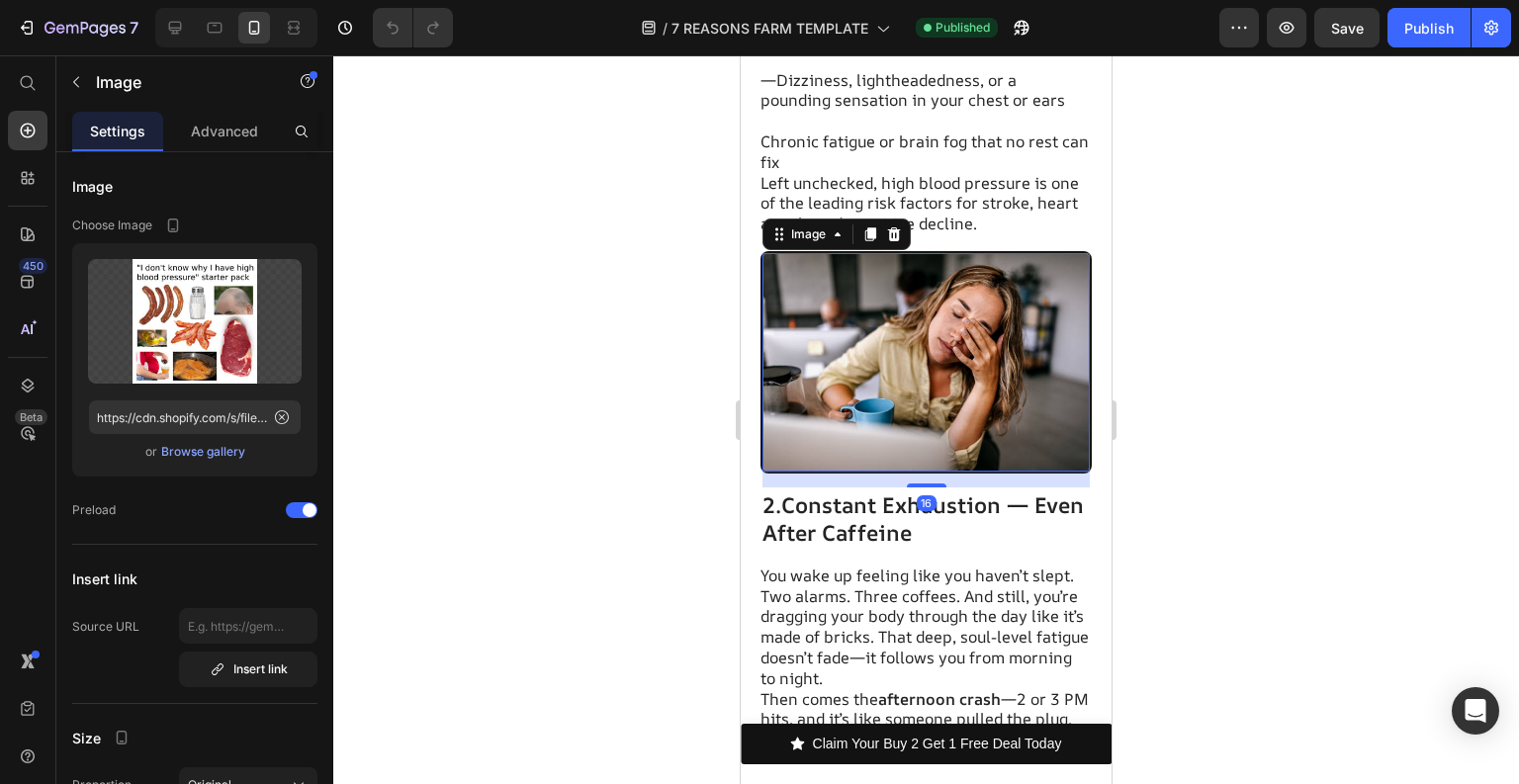 click at bounding box center (926, 362) 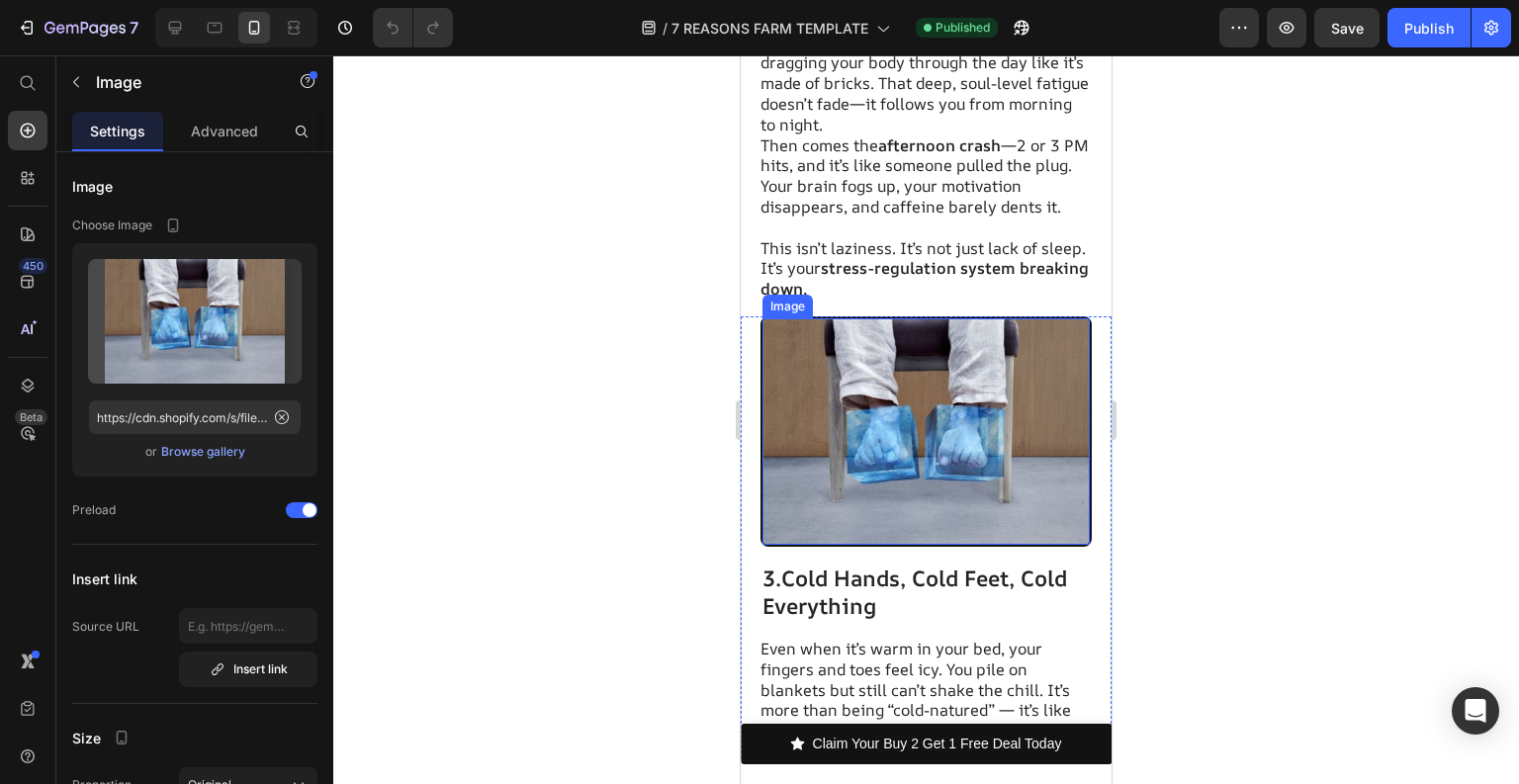 click at bounding box center [926, 431] 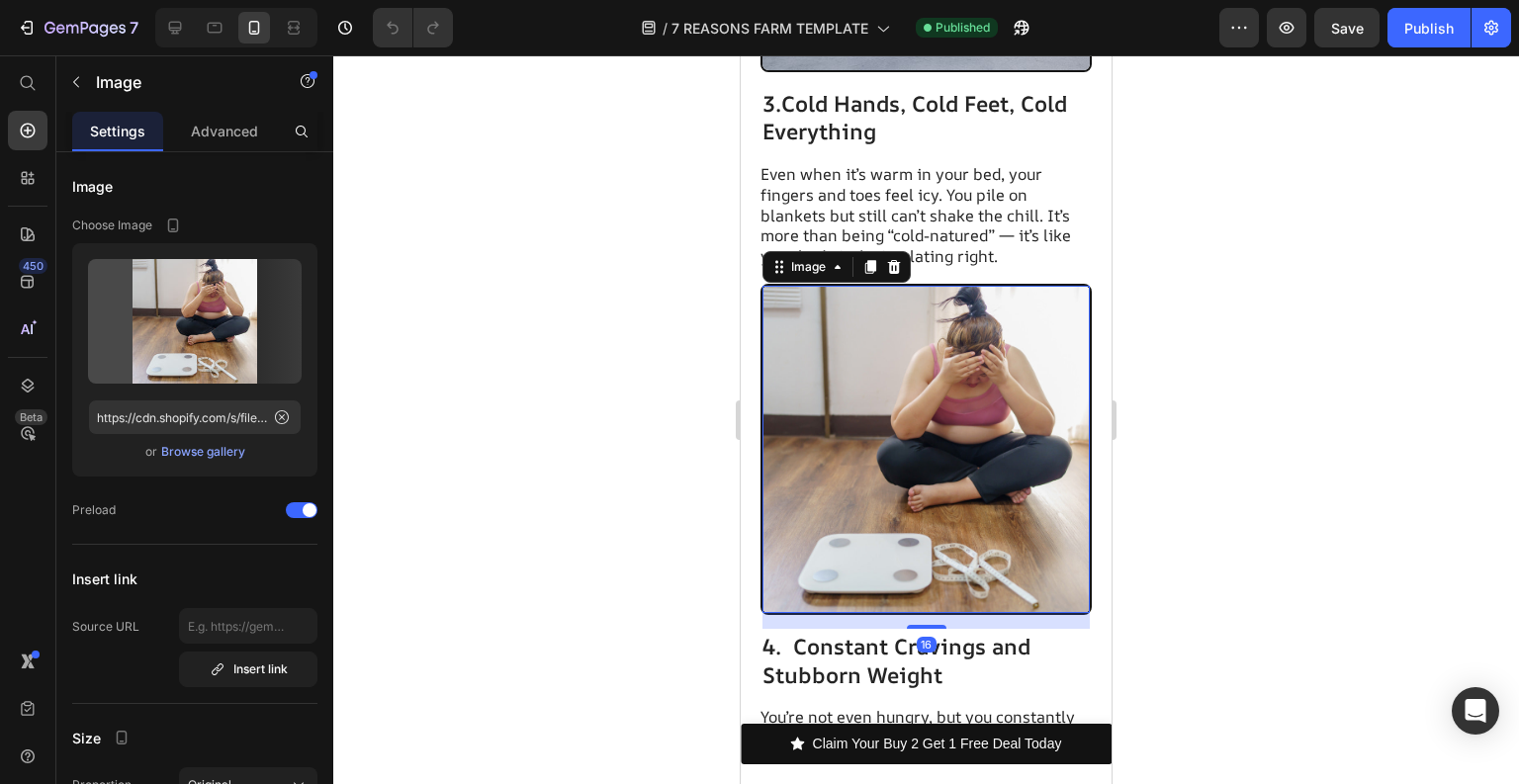 click at bounding box center (926, 449) 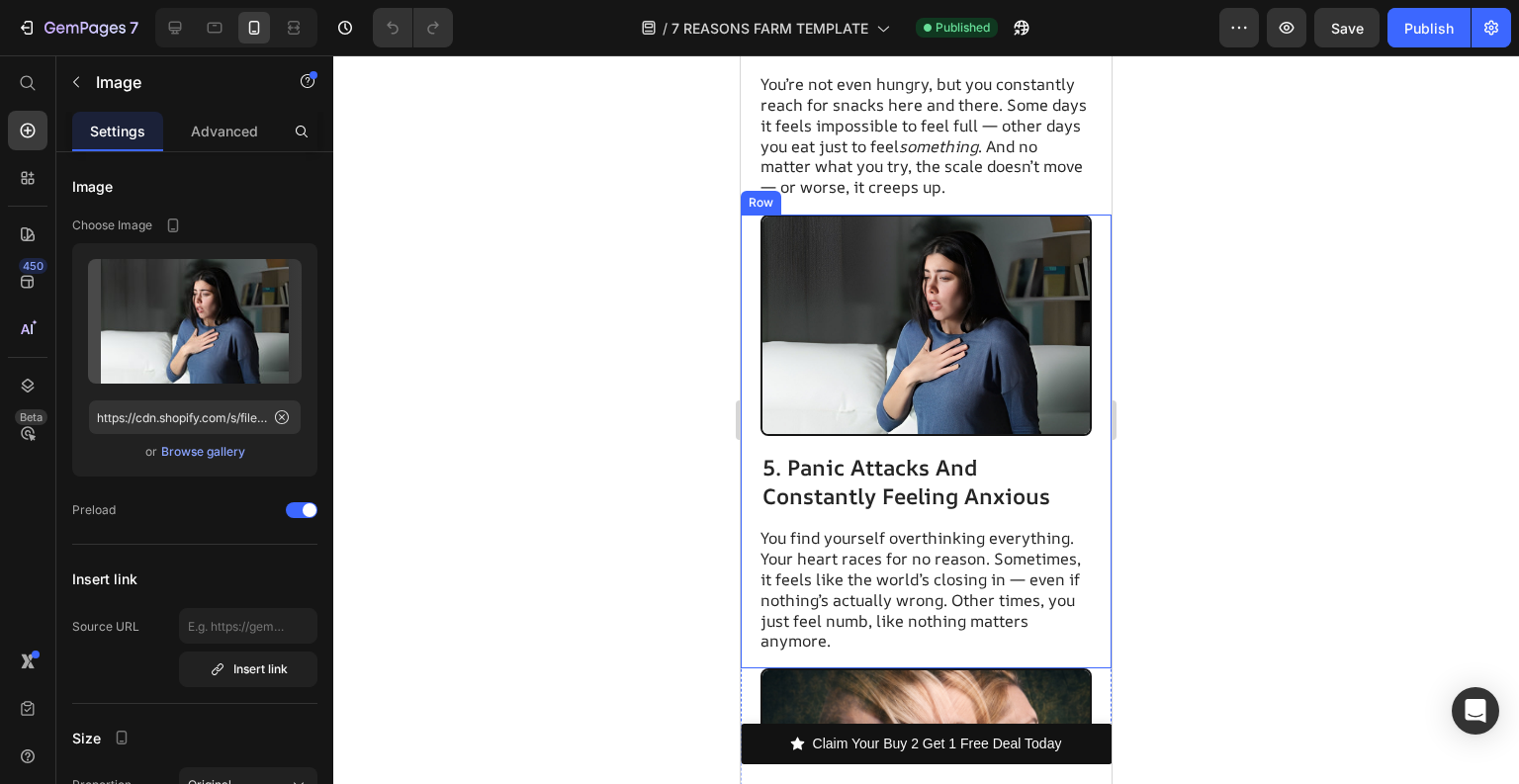 click at bounding box center (926, 325) 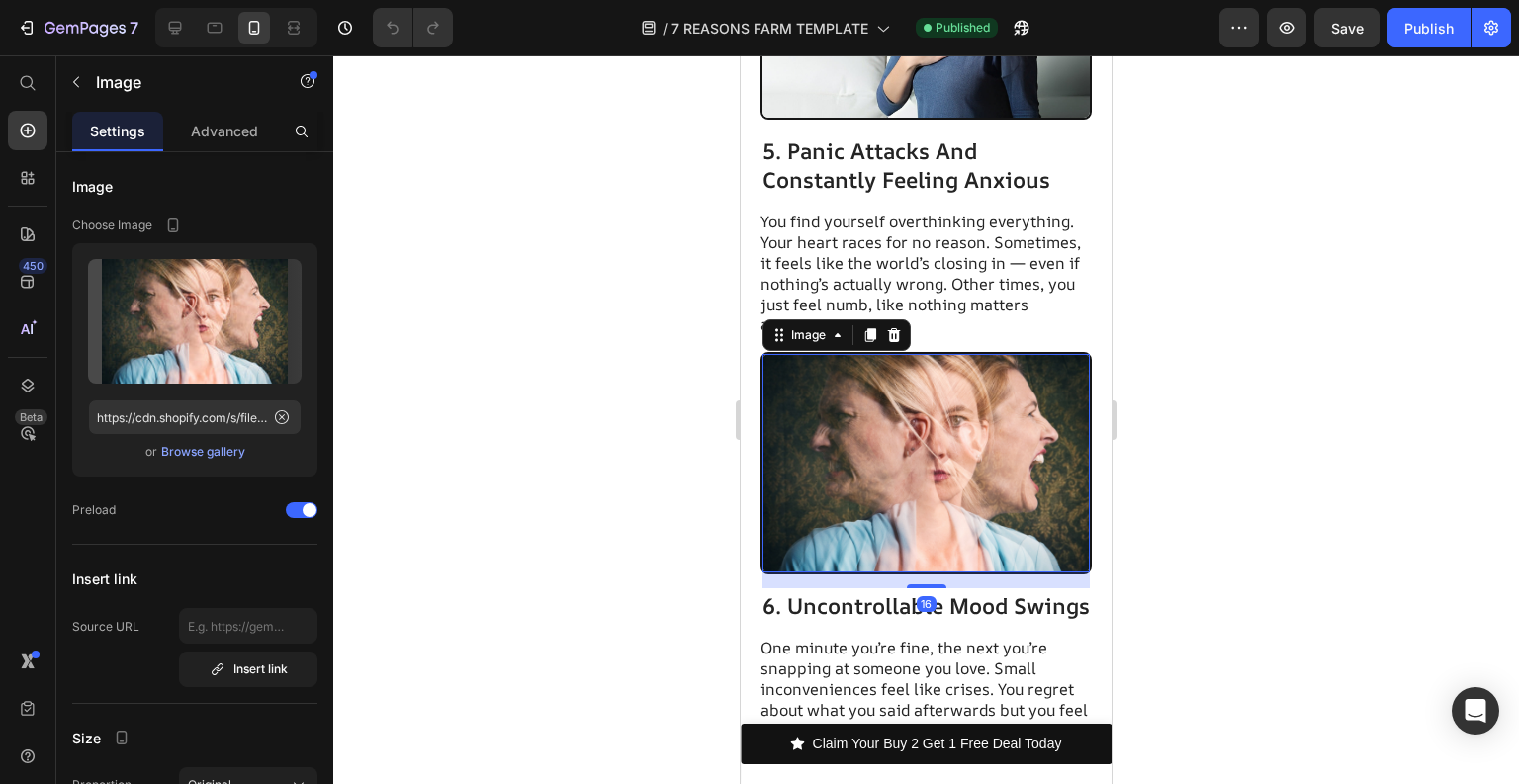 click at bounding box center (926, 463) 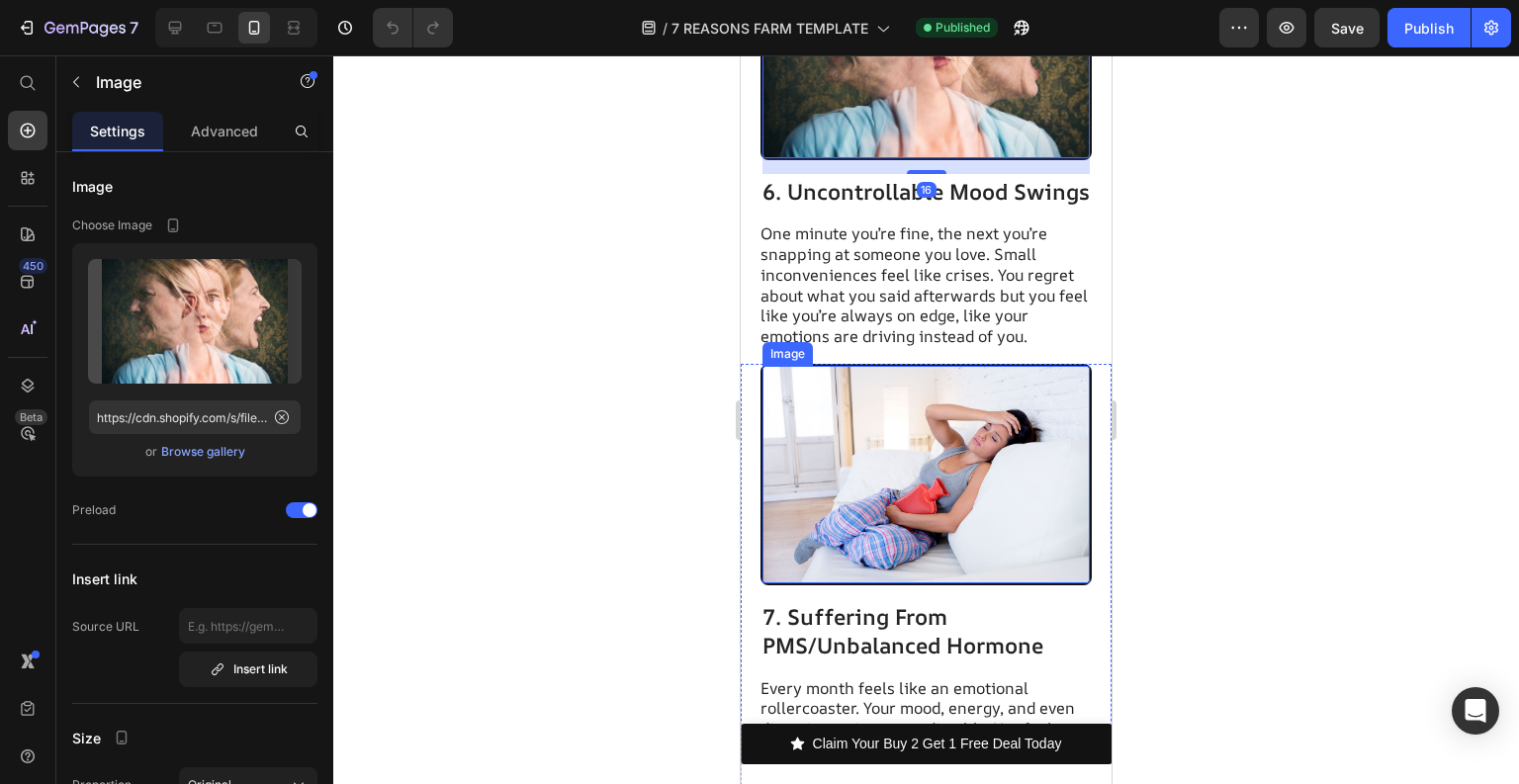 click at bounding box center (926, 475) 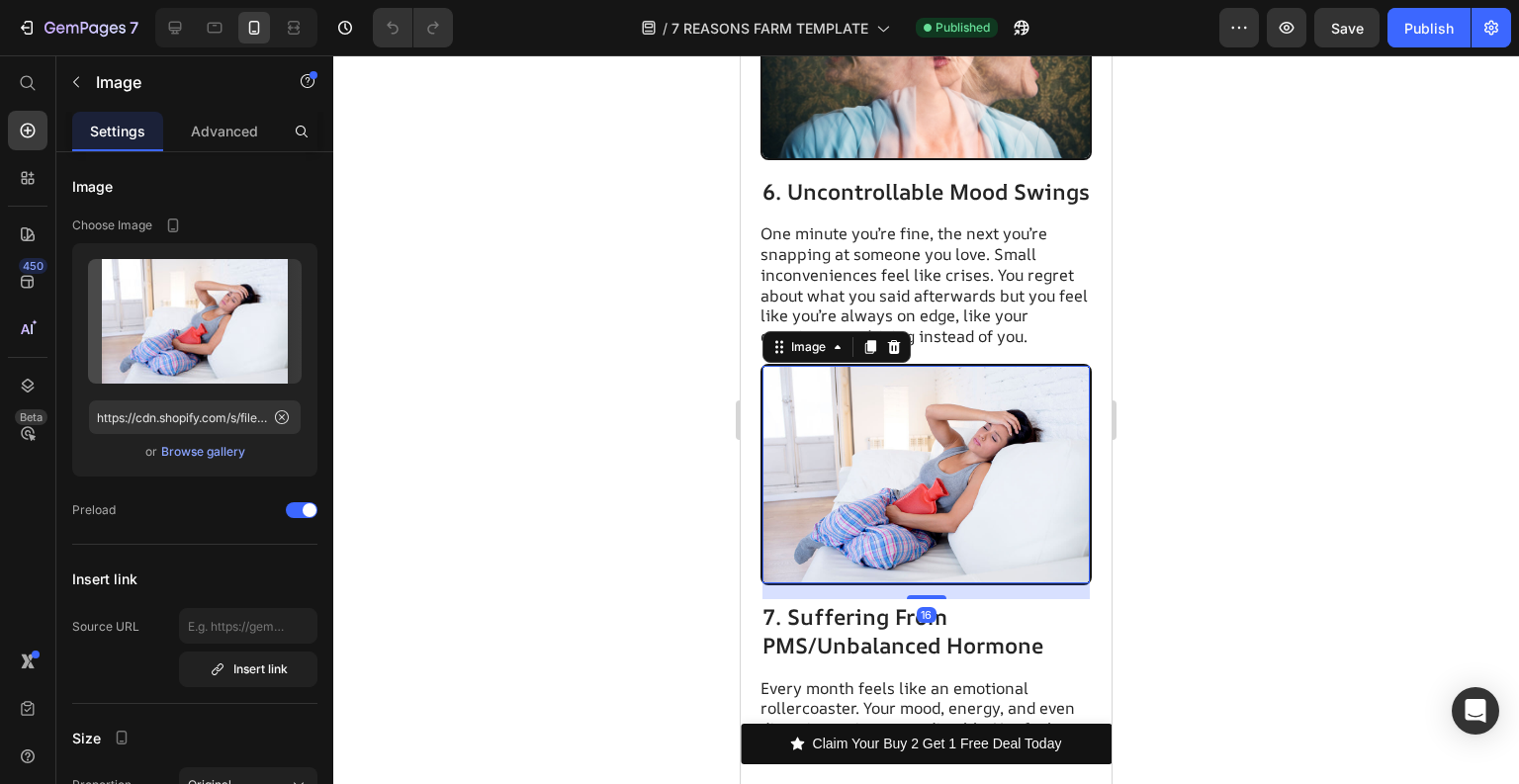 scroll, scrollTop: 4587, scrollLeft: 0, axis: vertical 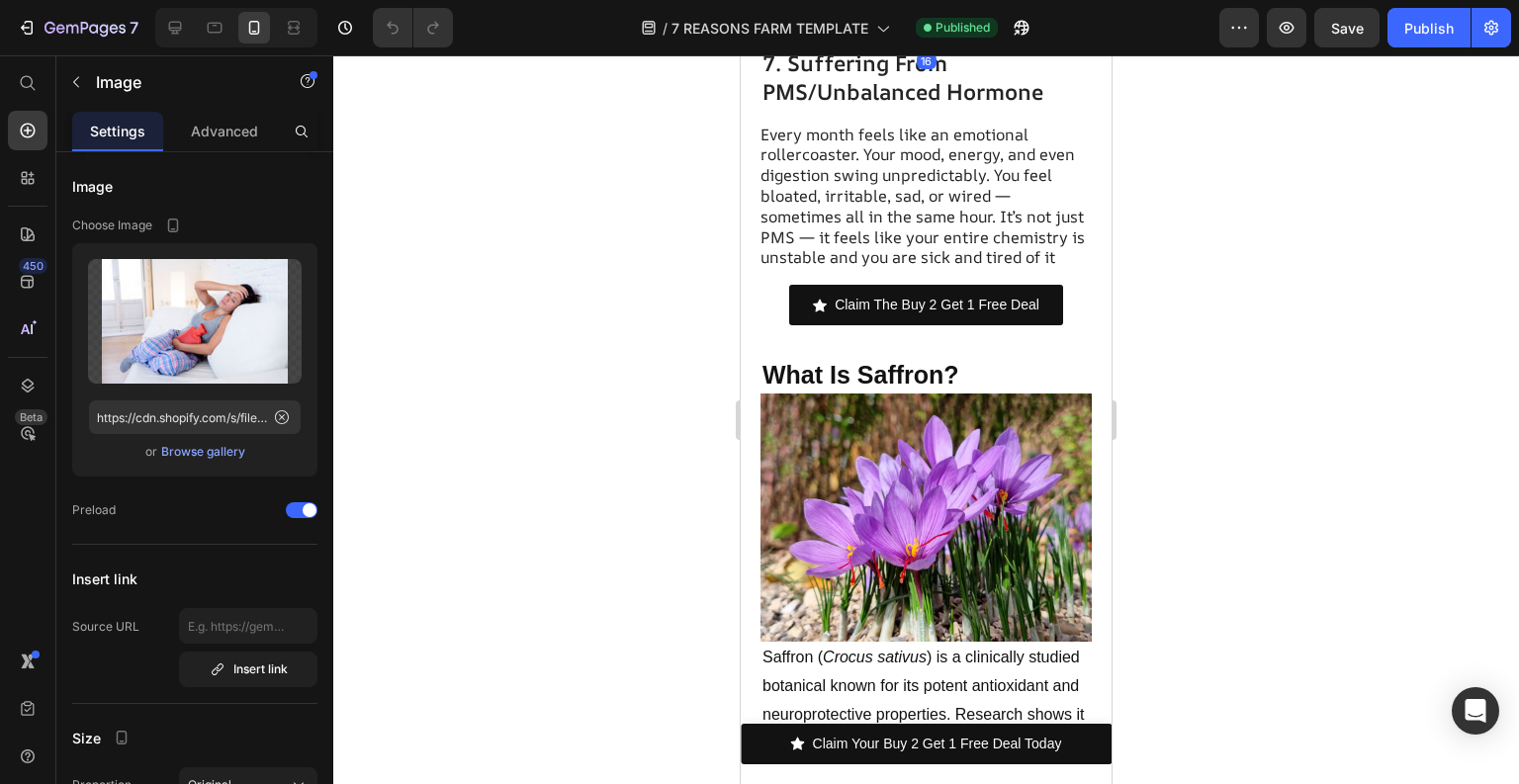click at bounding box center (926, 517) 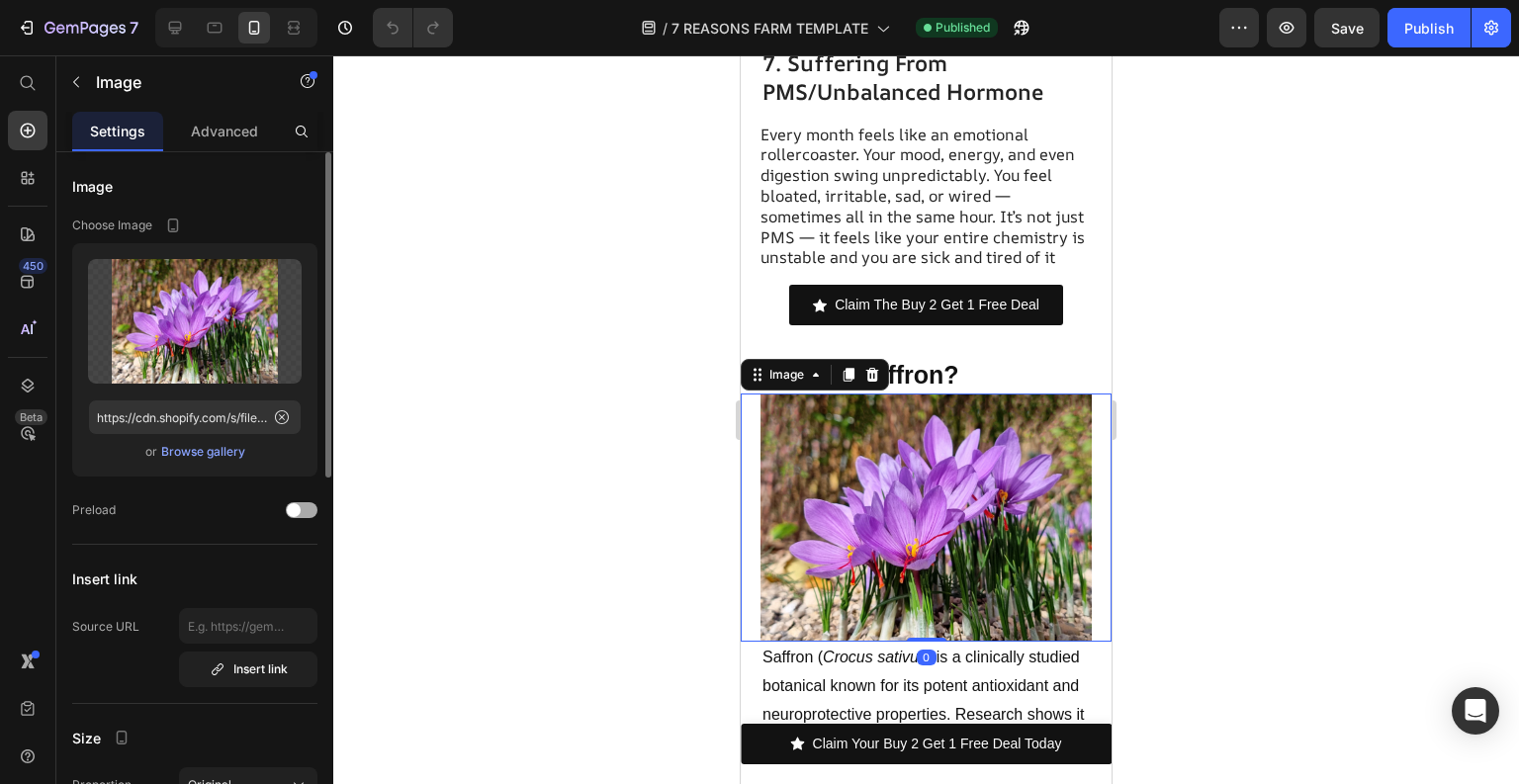 click on "Preload" 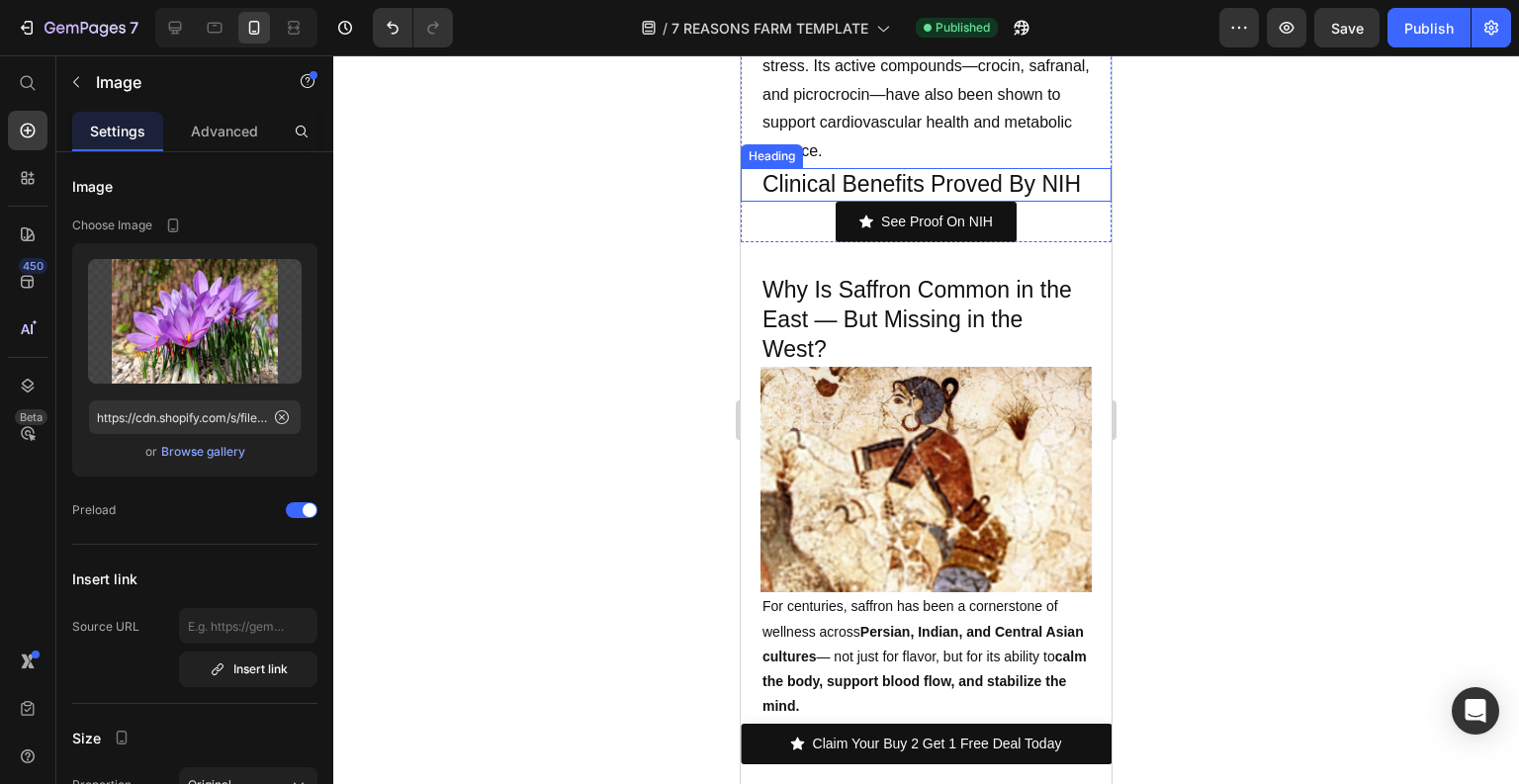 scroll, scrollTop: 5536, scrollLeft: 0, axis: vertical 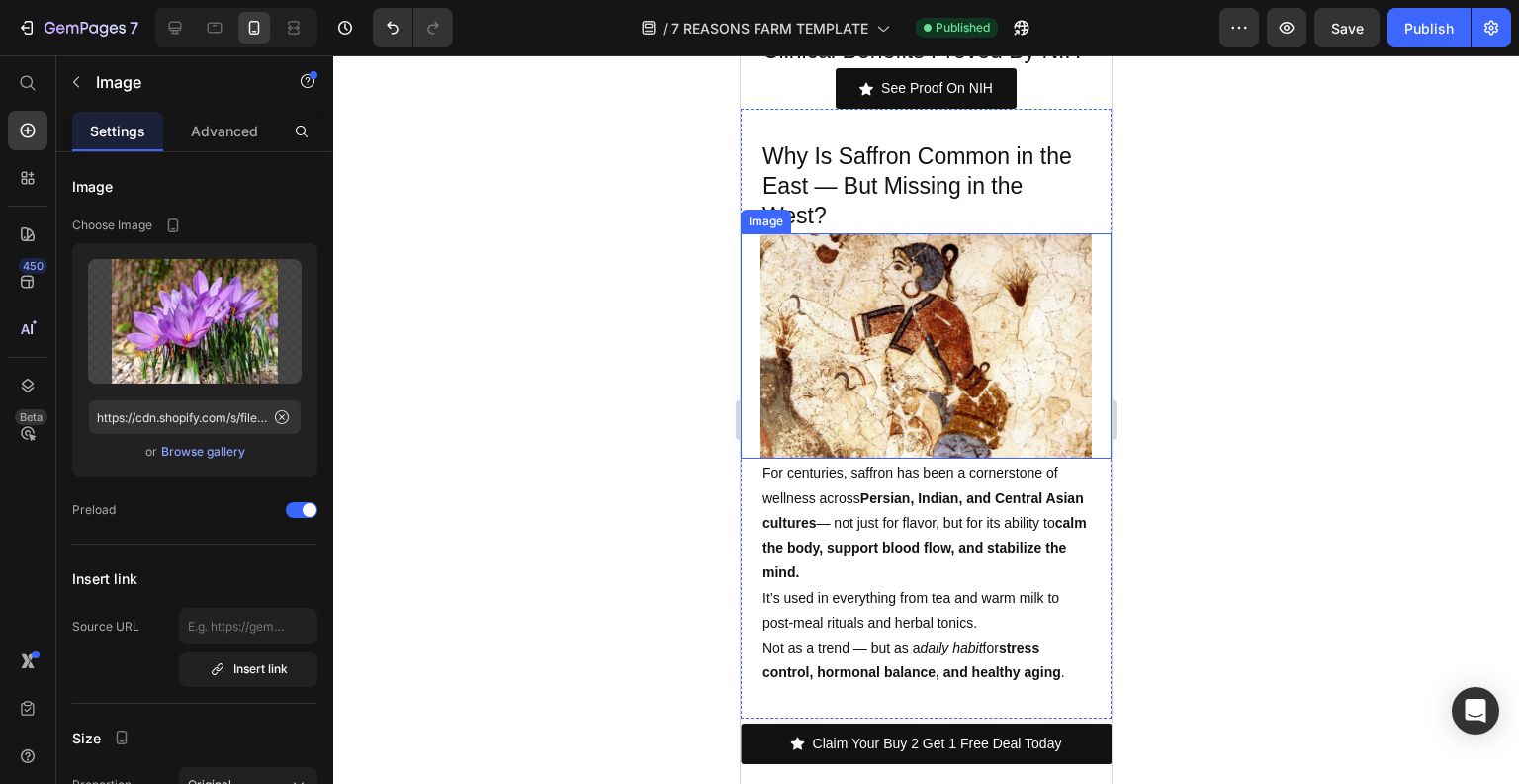click at bounding box center [926, 346] 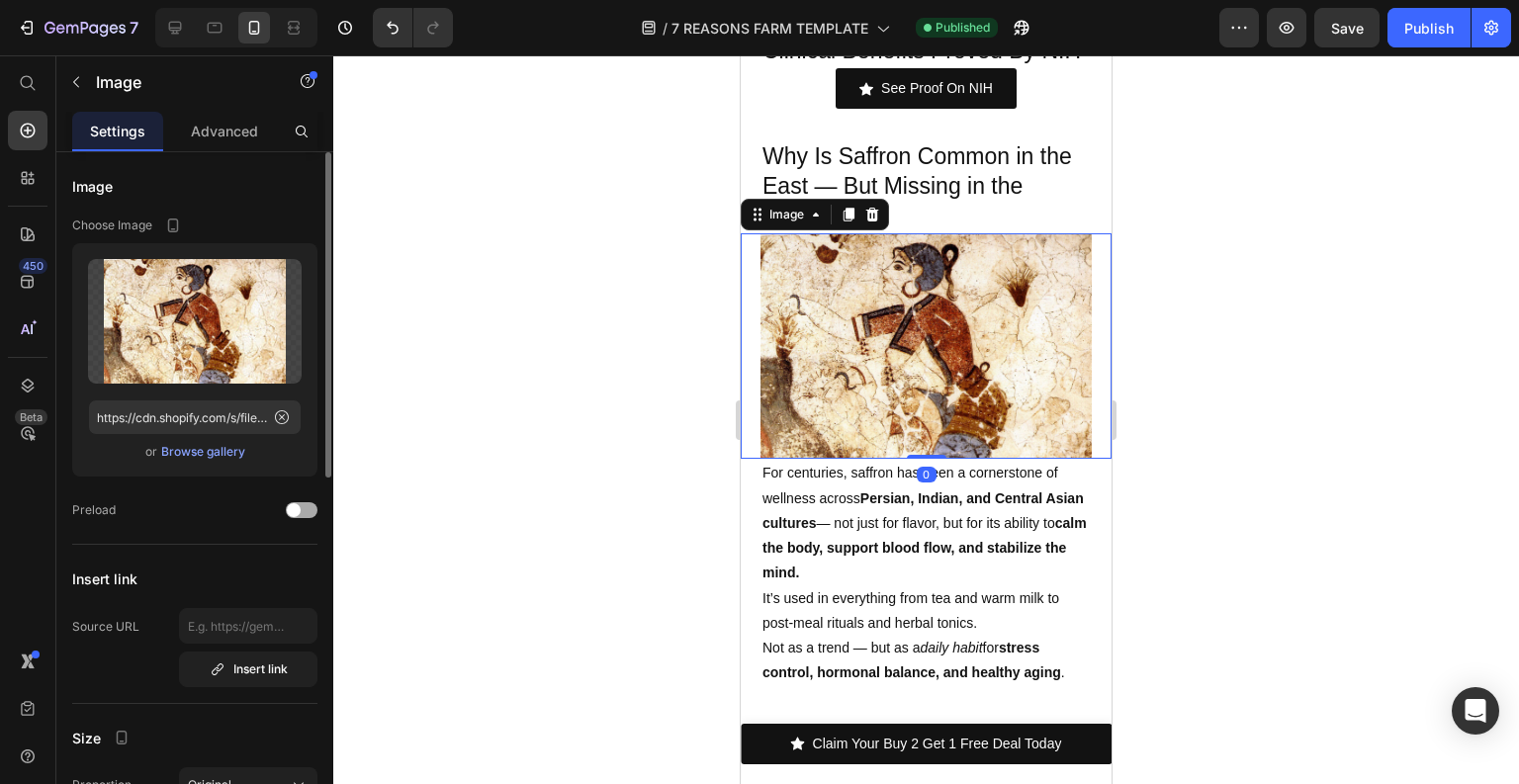 click at bounding box center (294, 510) 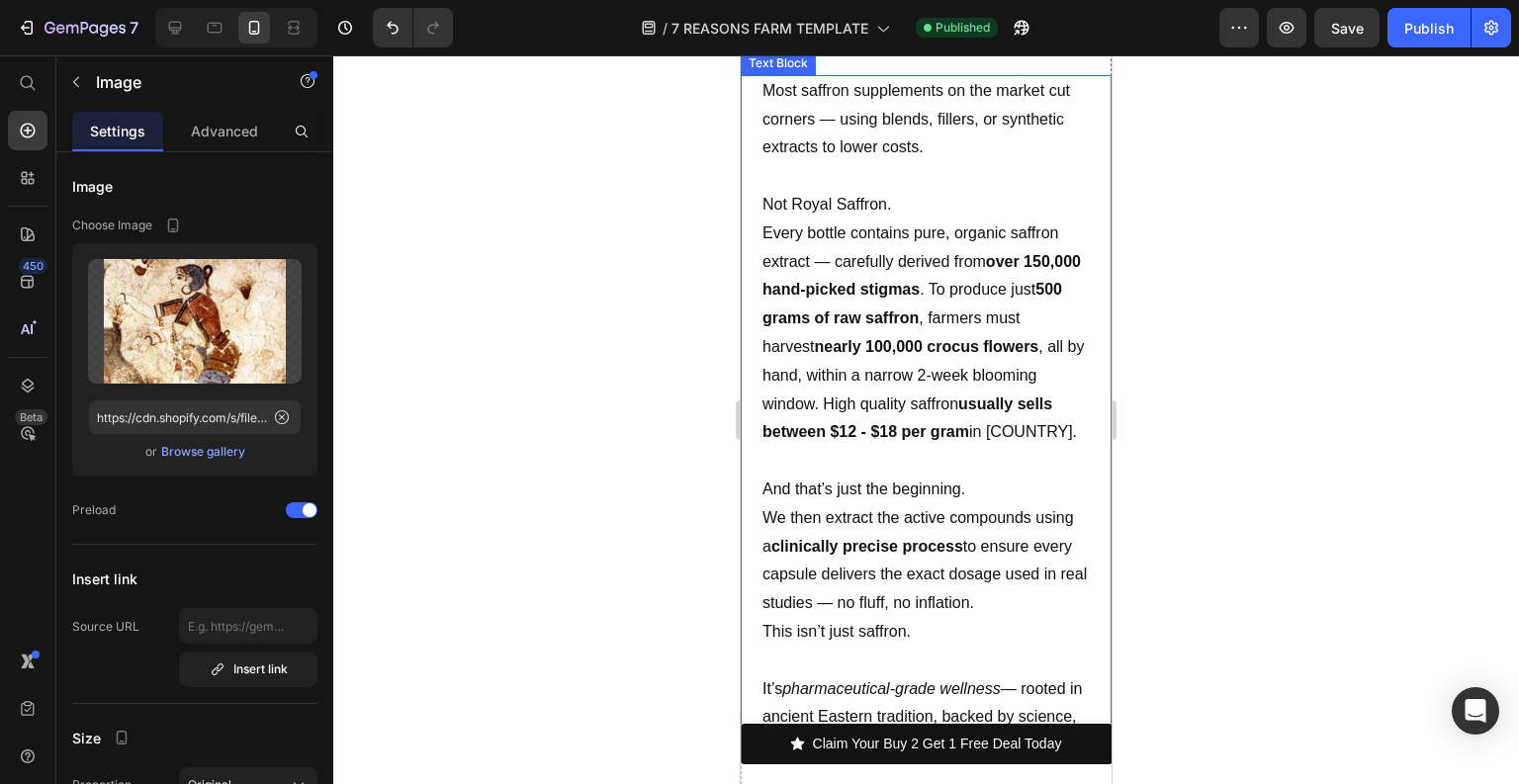 scroll, scrollTop: 7909, scrollLeft: 0, axis: vertical 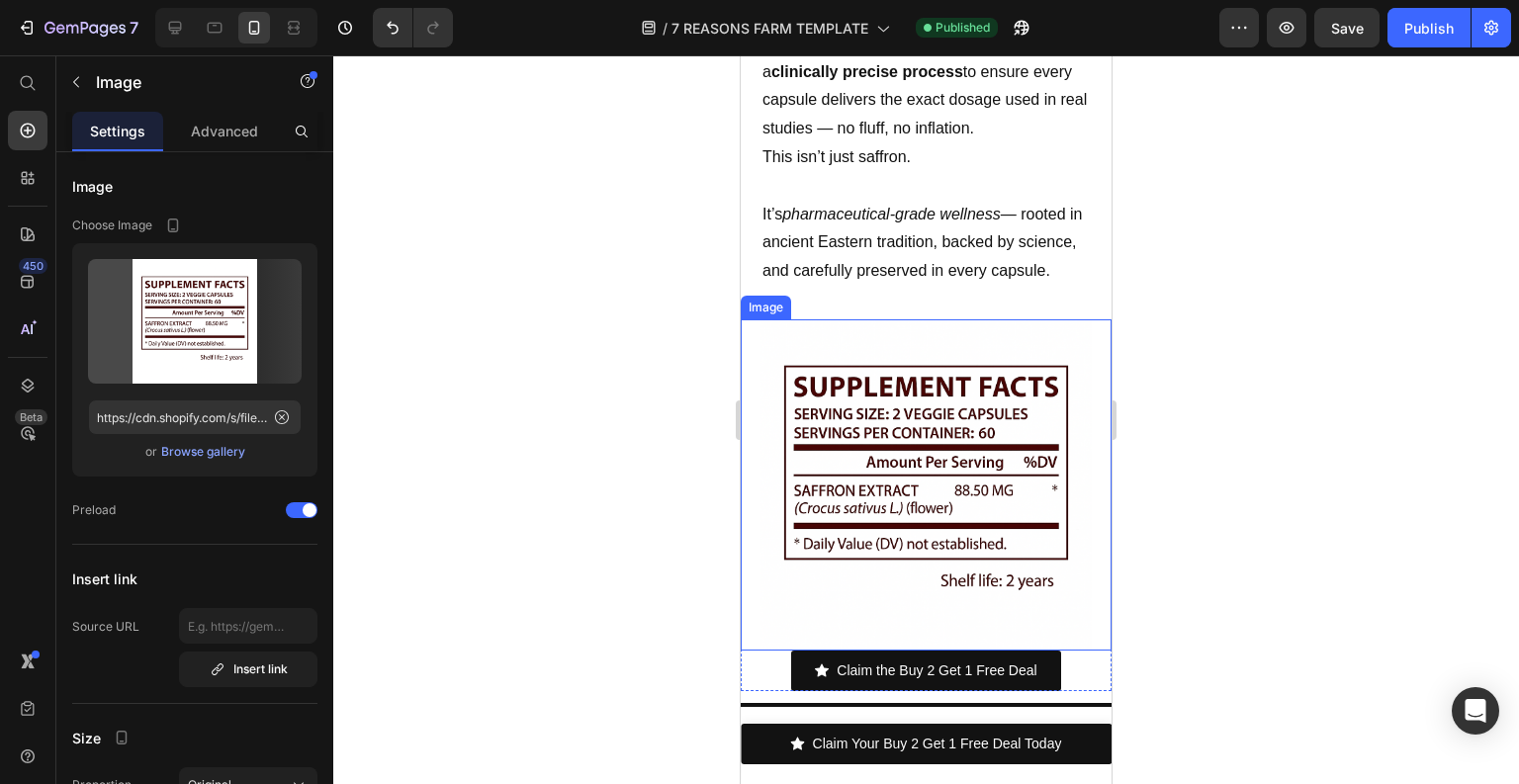 click at bounding box center (926, 484) 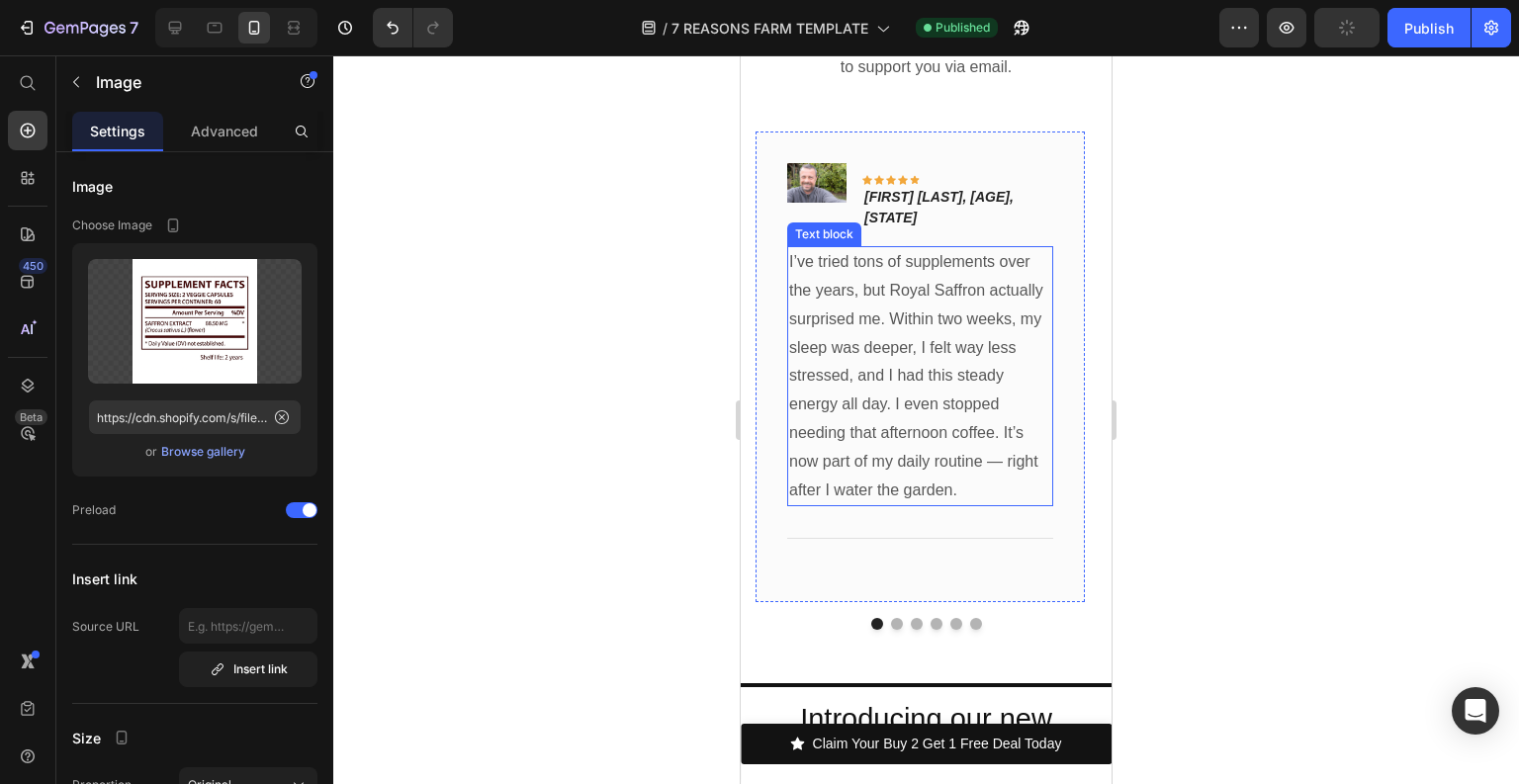 scroll, scrollTop: 8700, scrollLeft: 0, axis: vertical 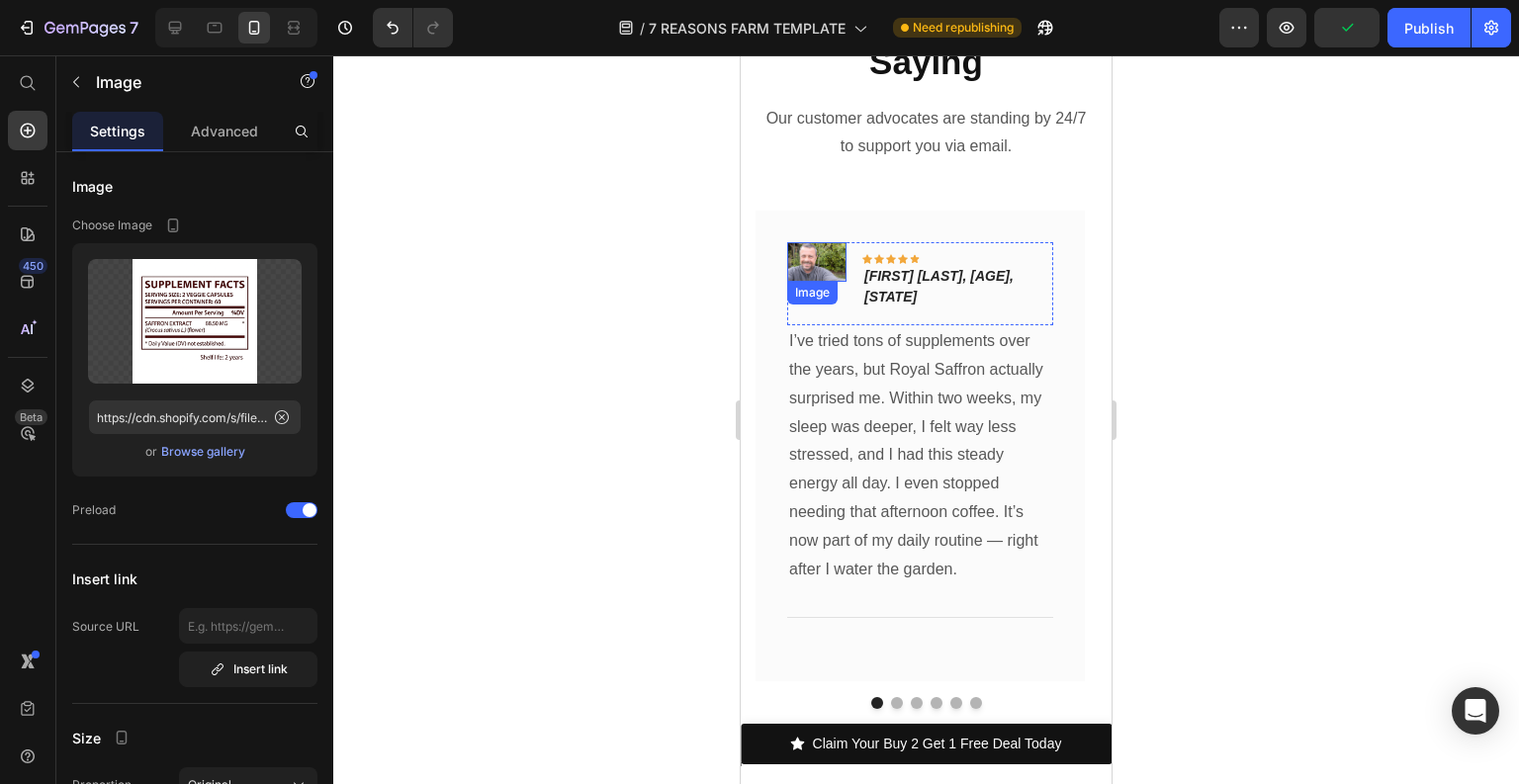 click at bounding box center [817, 262] 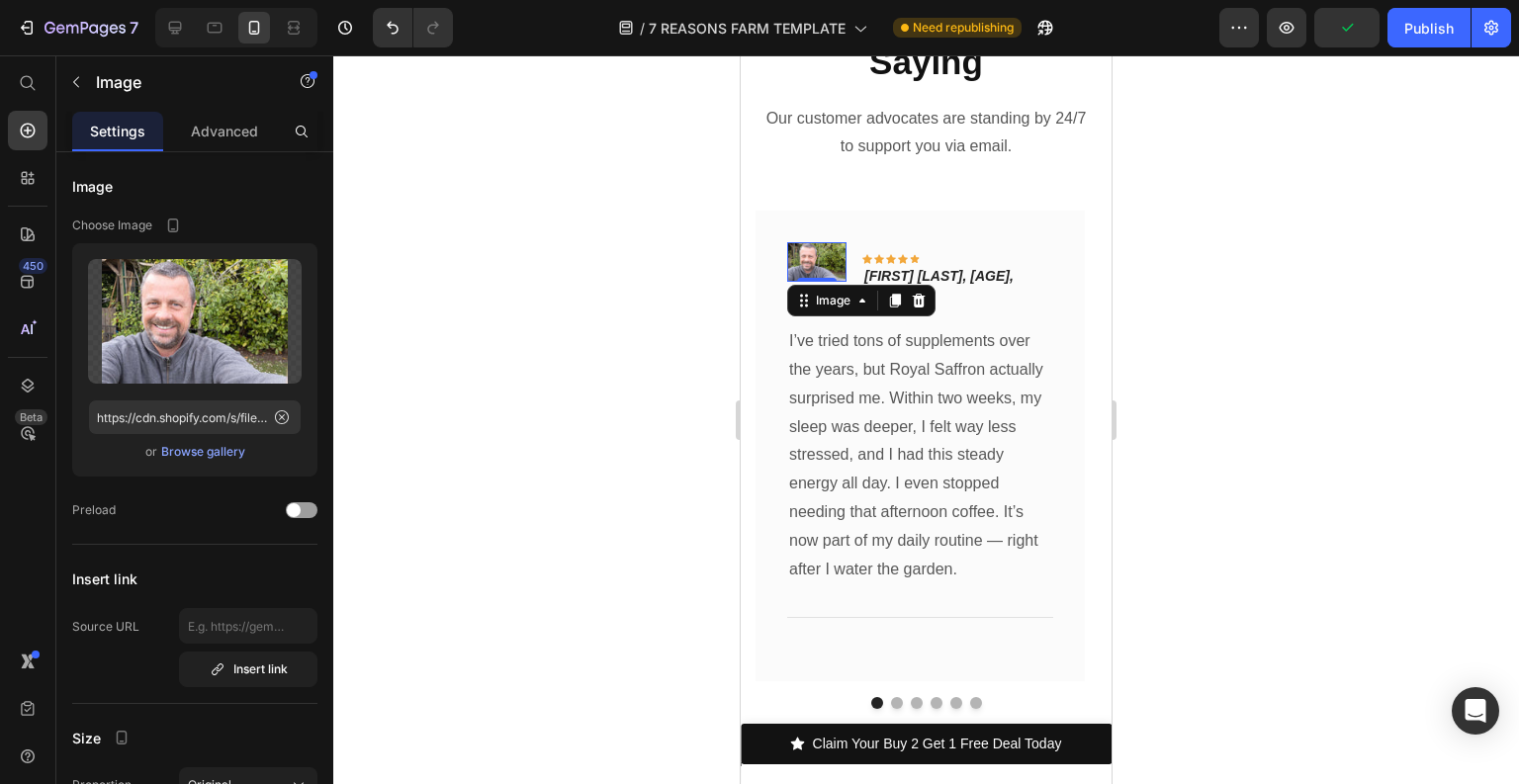 drag, startPoint x: 297, startPoint y: 512, endPoint x: 431, endPoint y: 475, distance: 139.01439 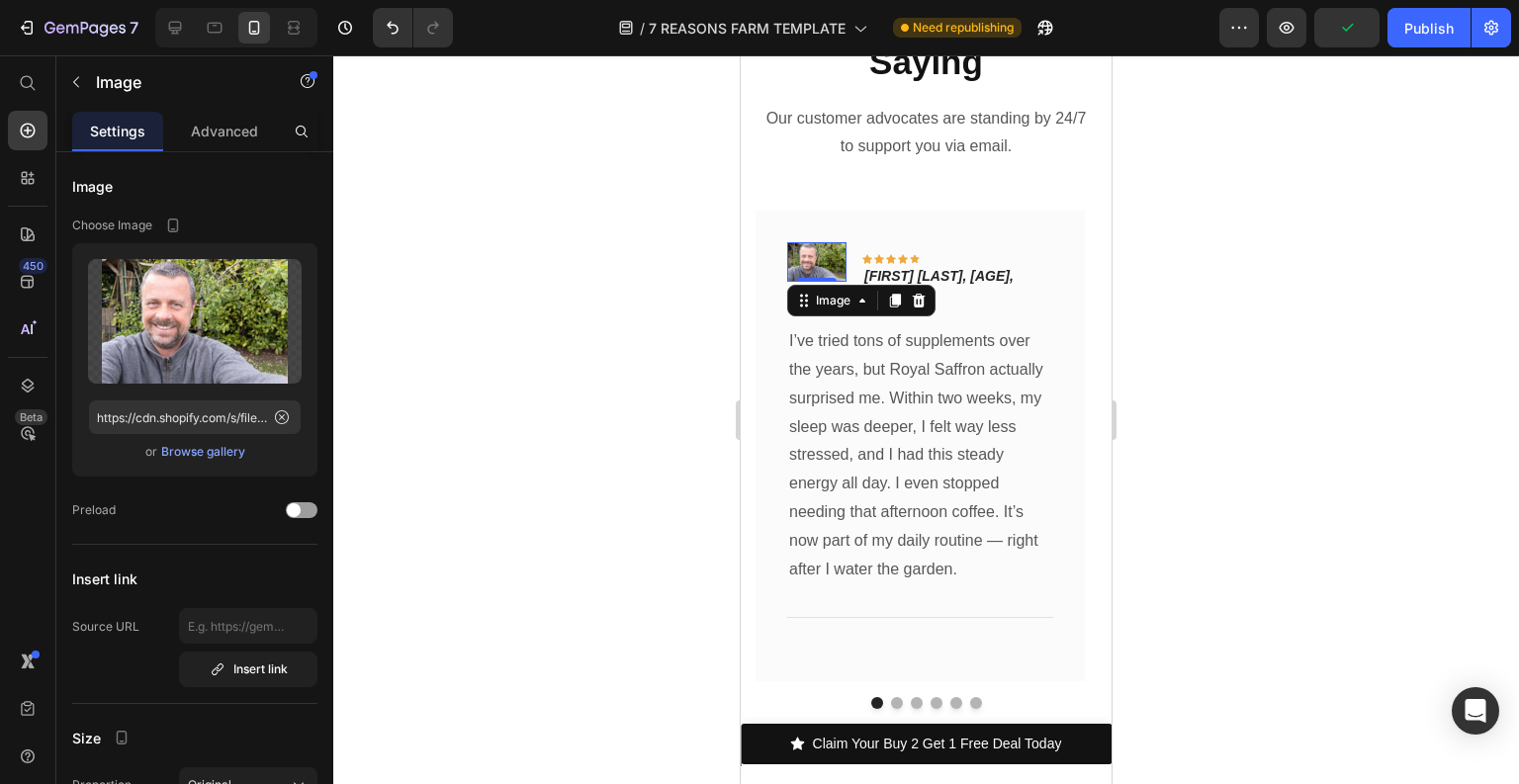click at bounding box center (294, 510) 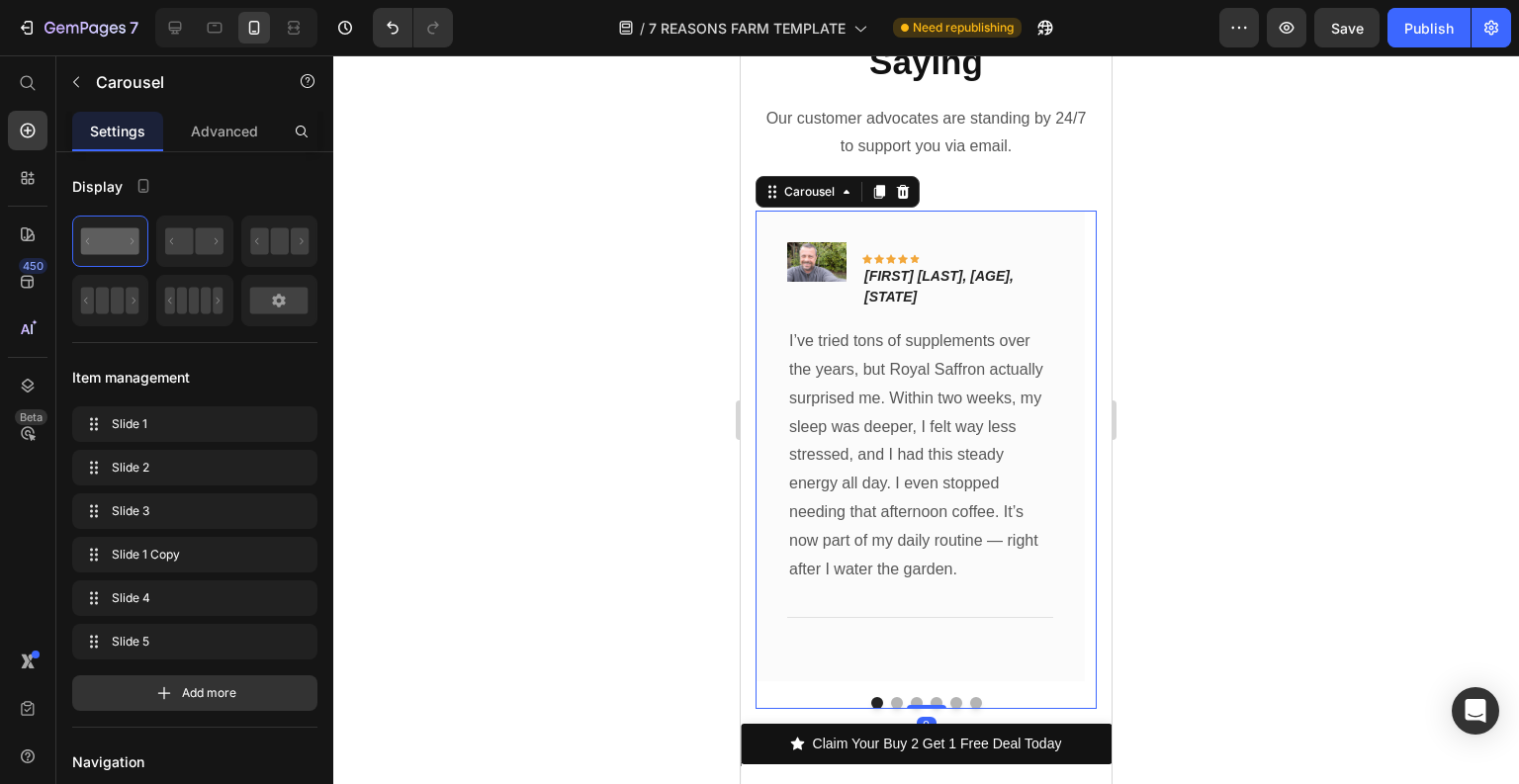 click at bounding box center [897, 703] 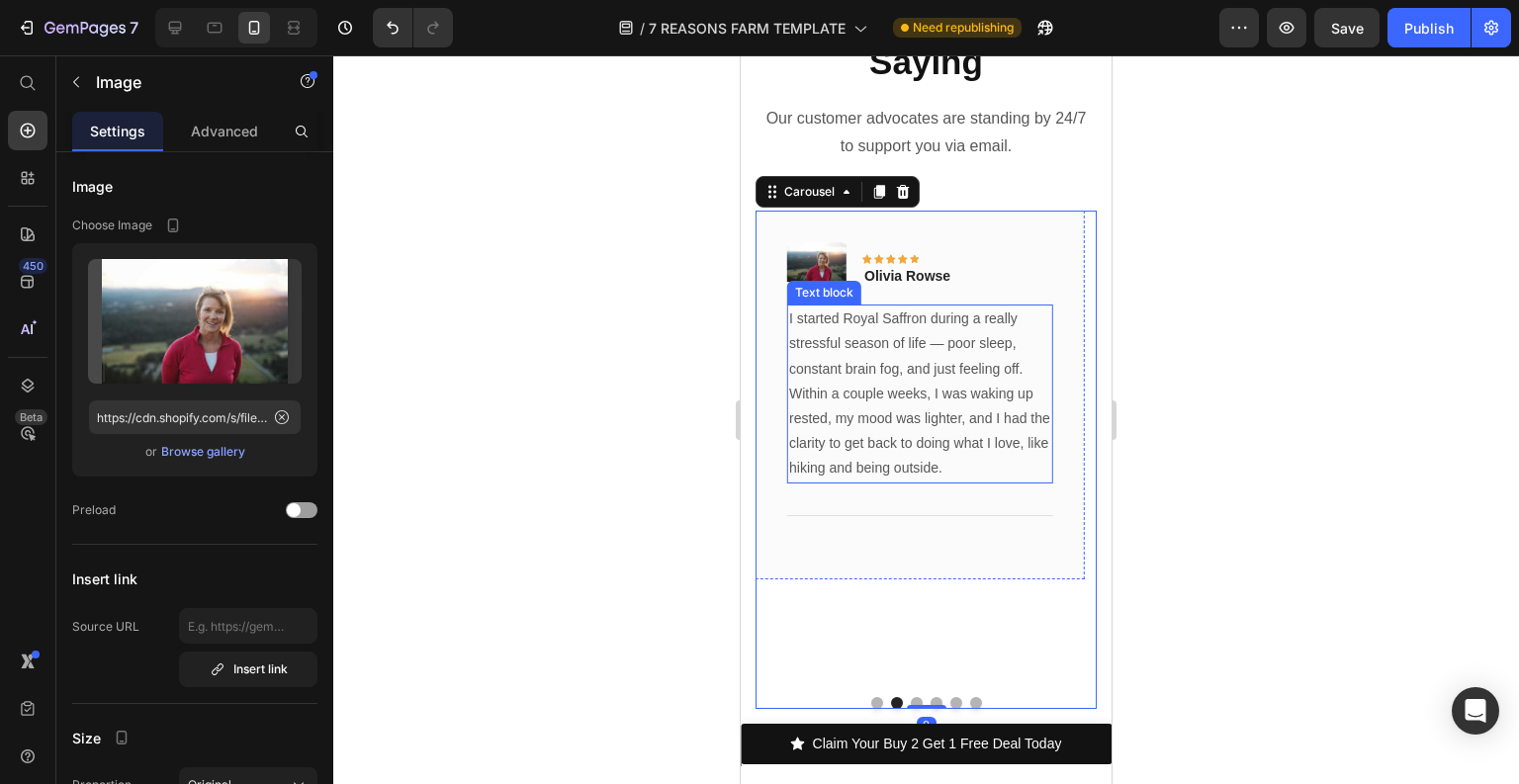 click on "Image" at bounding box center [817, 262] 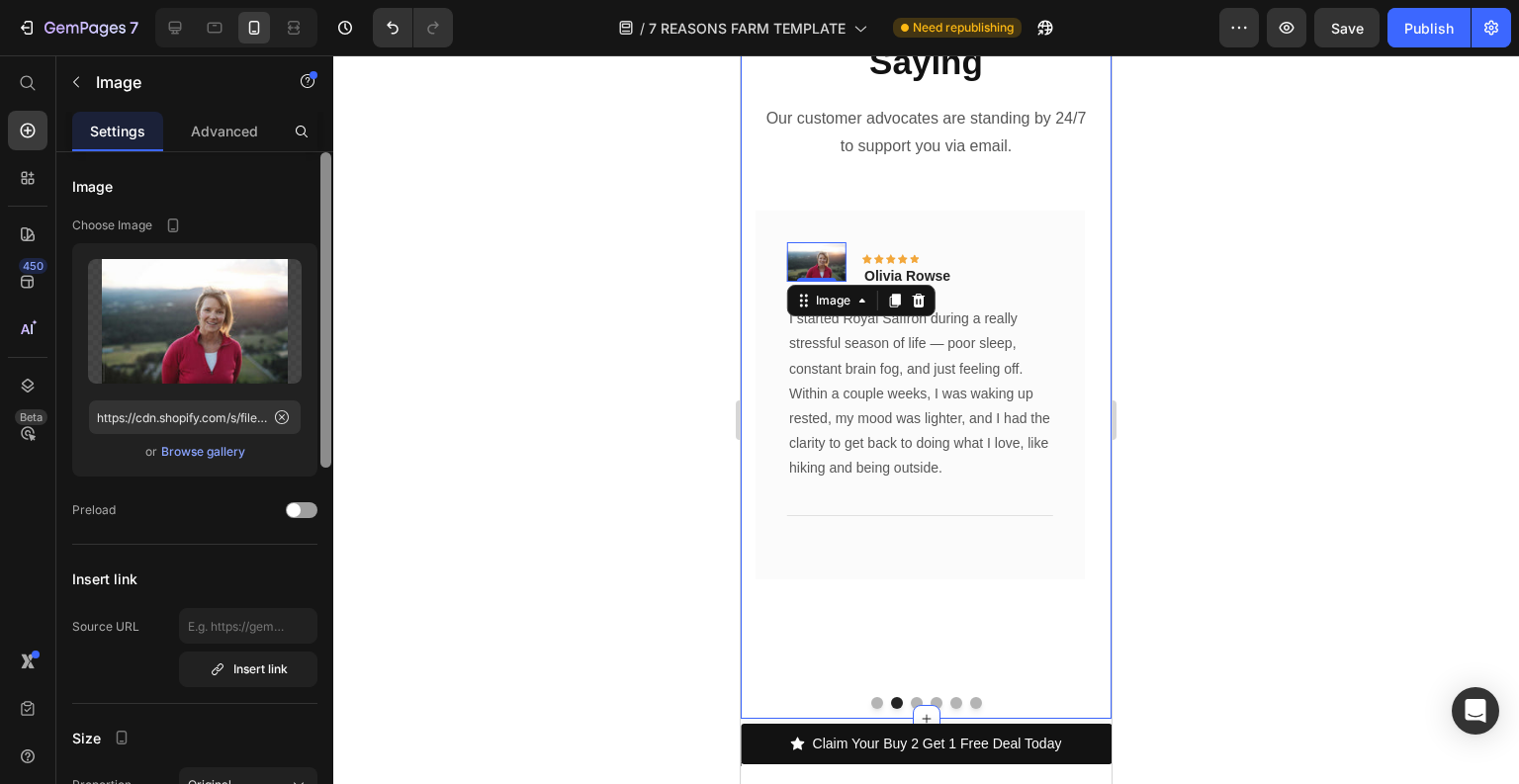 drag, startPoint x: 303, startPoint y: 517, endPoint x: 322, endPoint y: 519, distance: 19.10497 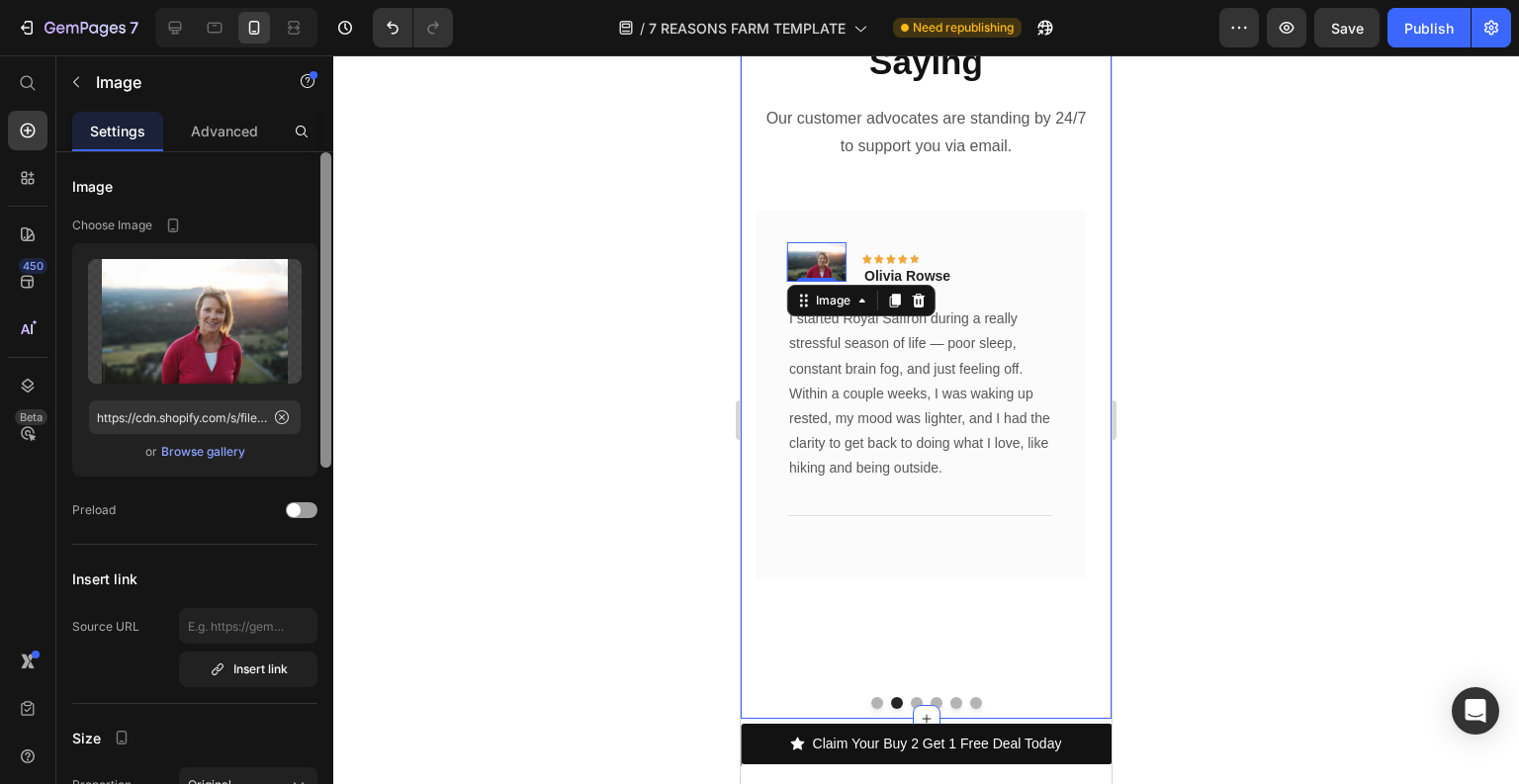 click at bounding box center (302, 510) 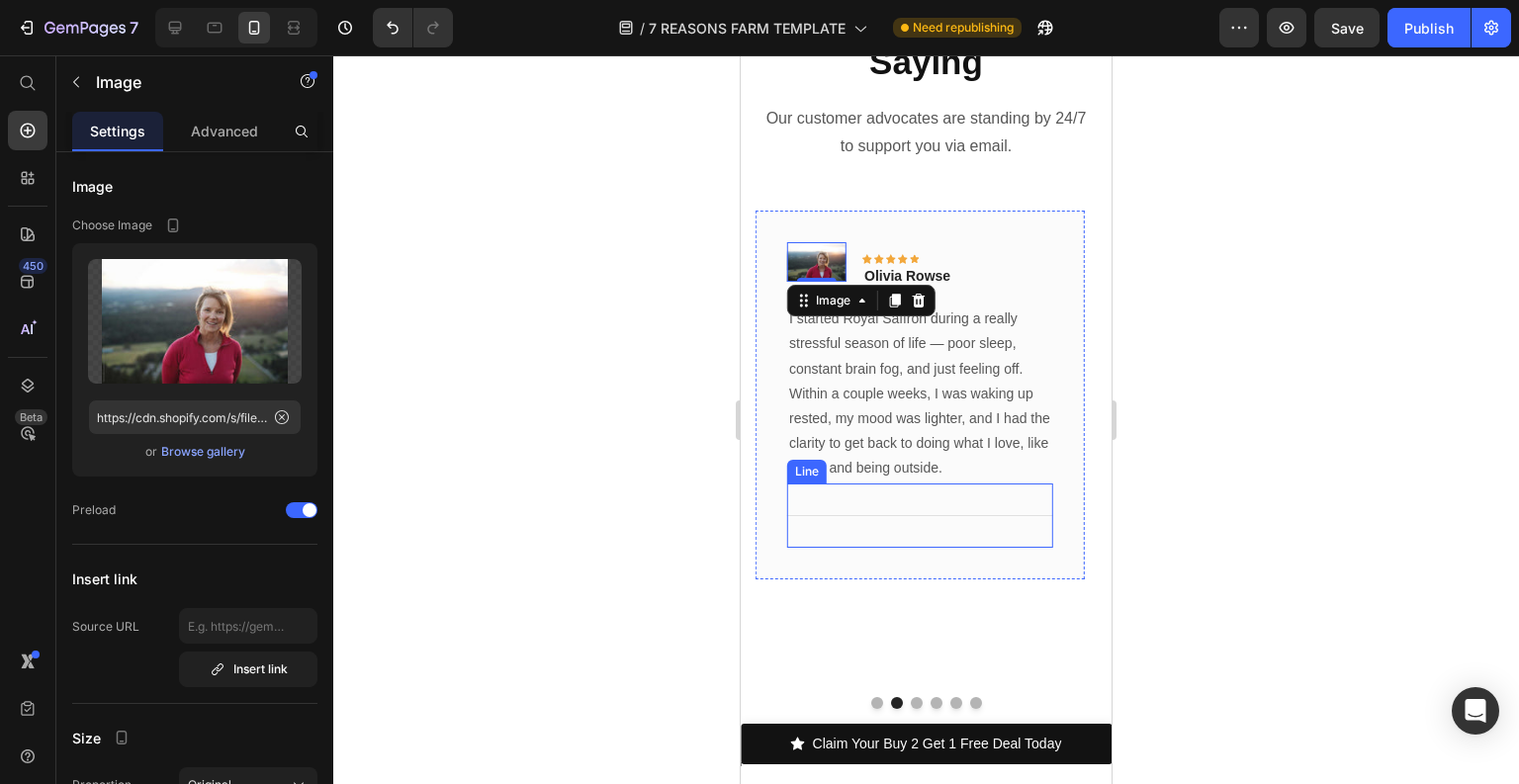 scroll, scrollTop: 8858, scrollLeft: 0, axis: vertical 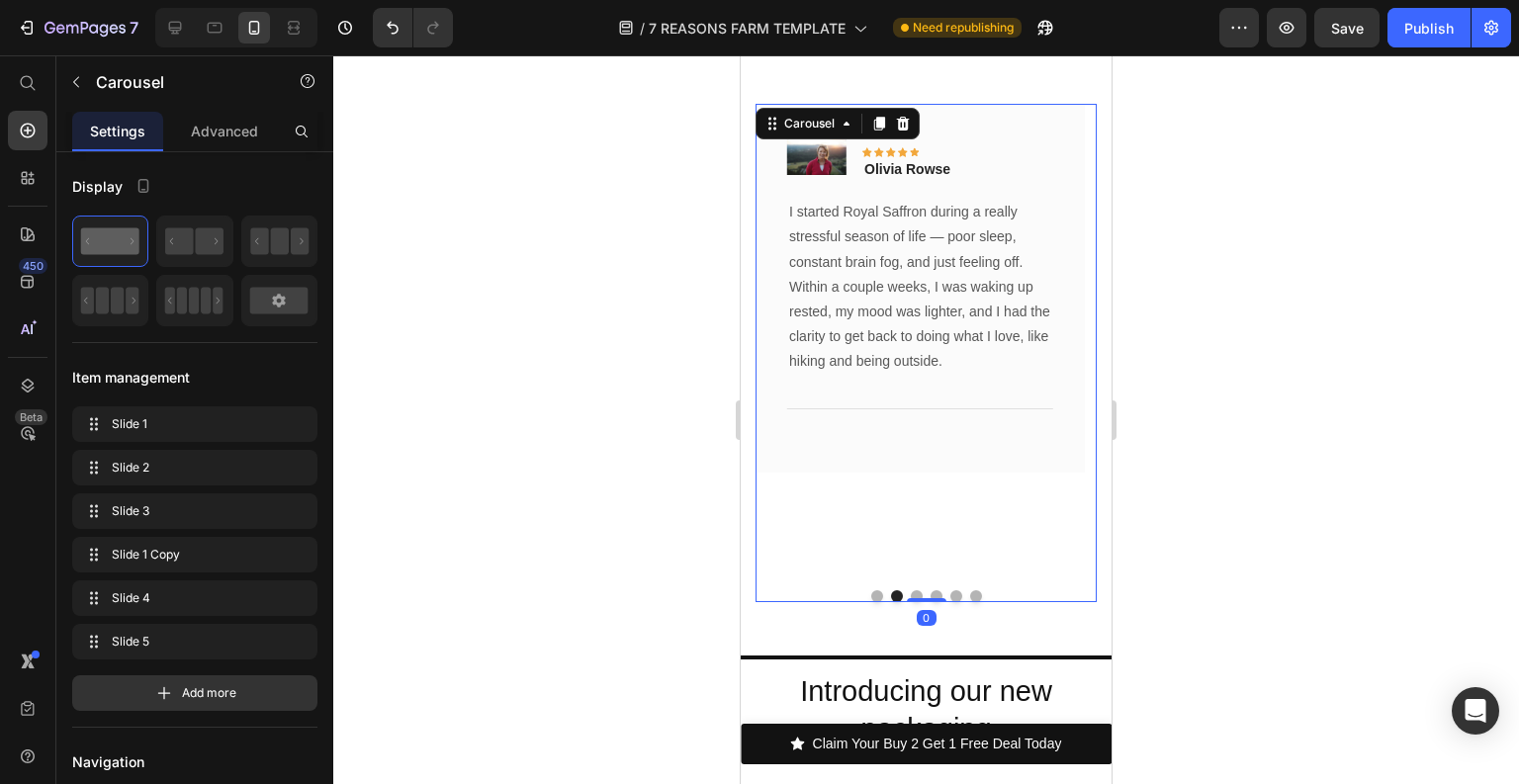 click on "Image
Icon
Icon
Icon
Icon
Icon Row [FIRST] [LAST], [AGE], [STATE] Text block Row I’ve tried tons of supplements over the years, but Royal Saffron actually surprised me. Within two weeks, my sleep was deeper, I felt way less stressed, and I had this steady energy all day. I even stopped needing that afternoon coffee. It’s now part of my daily routine — right after I water the garden. Text block                Title Line Row Image
Icon
Icon
Icon
Icon
Icon Row [FIRST] [LAST] Text block Row I started Royal Saffron during a really stressful season of life — poor sleep, constant brain fog, and just feeling off. Within a couple weeks, I was waking up rested, my mood was lighter, and I had the clarity to get back to doing what I love, like hiking and being outside. Text block                Title Line Row Image
Icon
Icon Icon Icon" at bounding box center (926, 353) 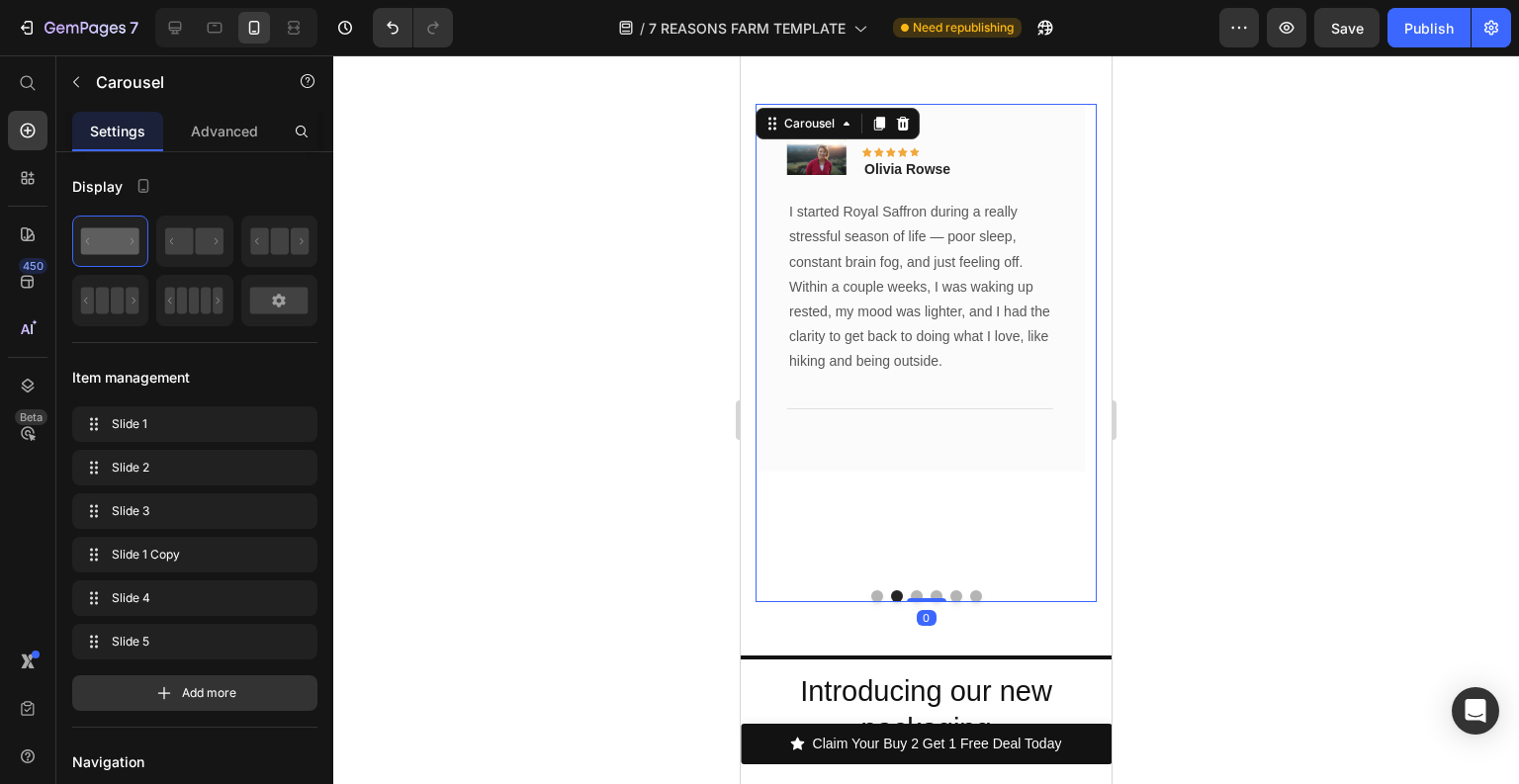click at bounding box center [917, 596] 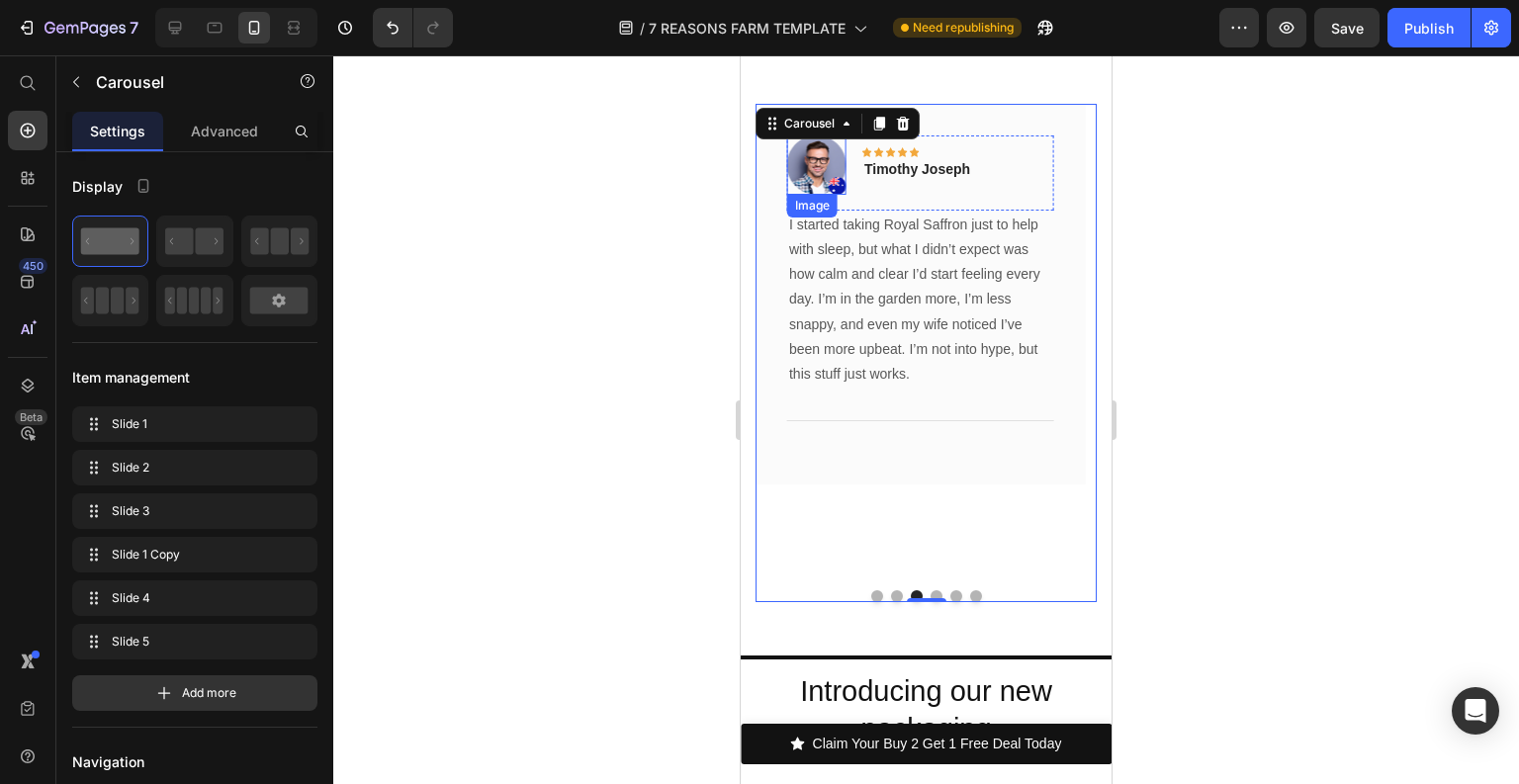 click at bounding box center [817, 165] 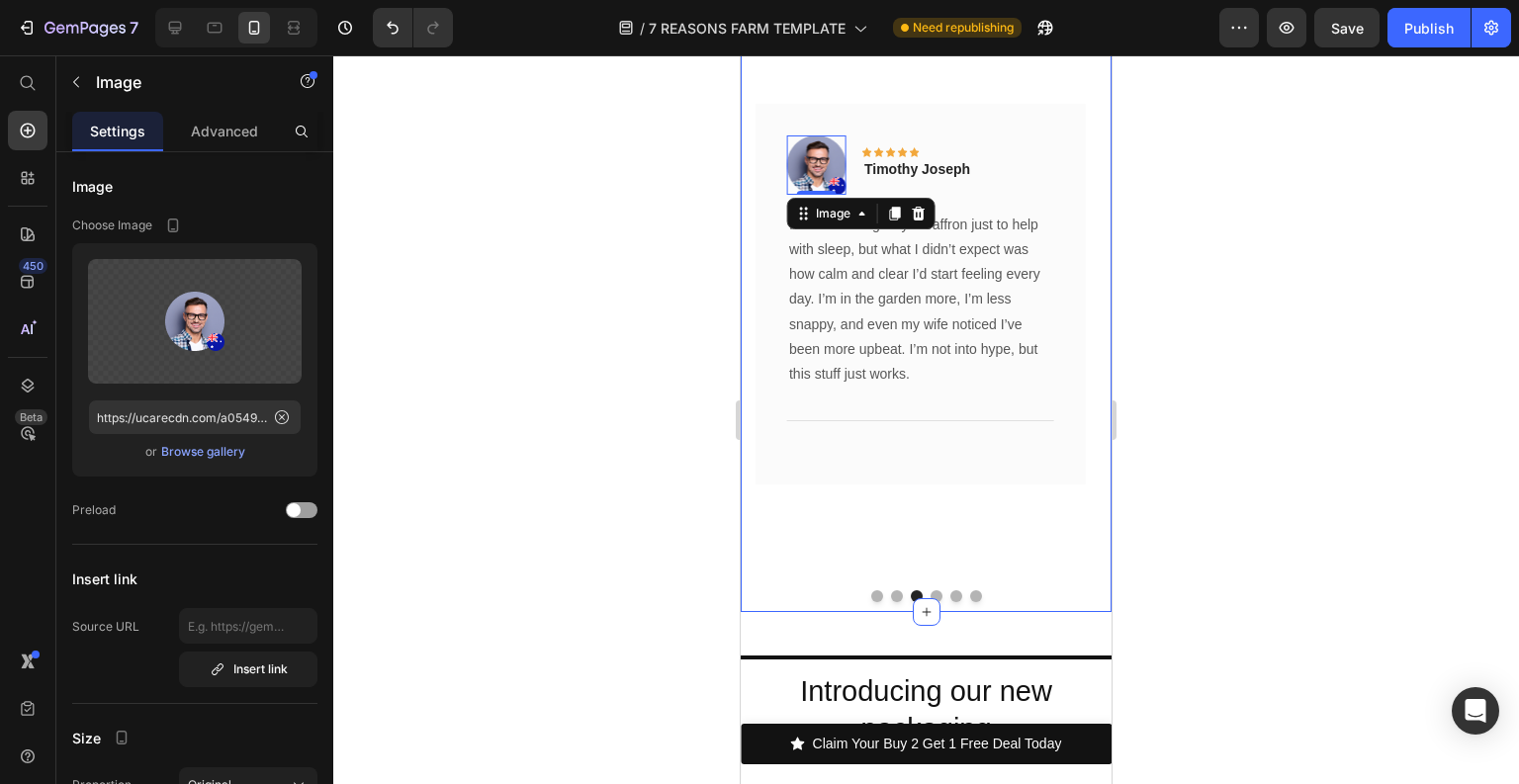 drag, startPoint x: 299, startPoint y: 506, endPoint x: 418, endPoint y: 517, distance: 119.50732 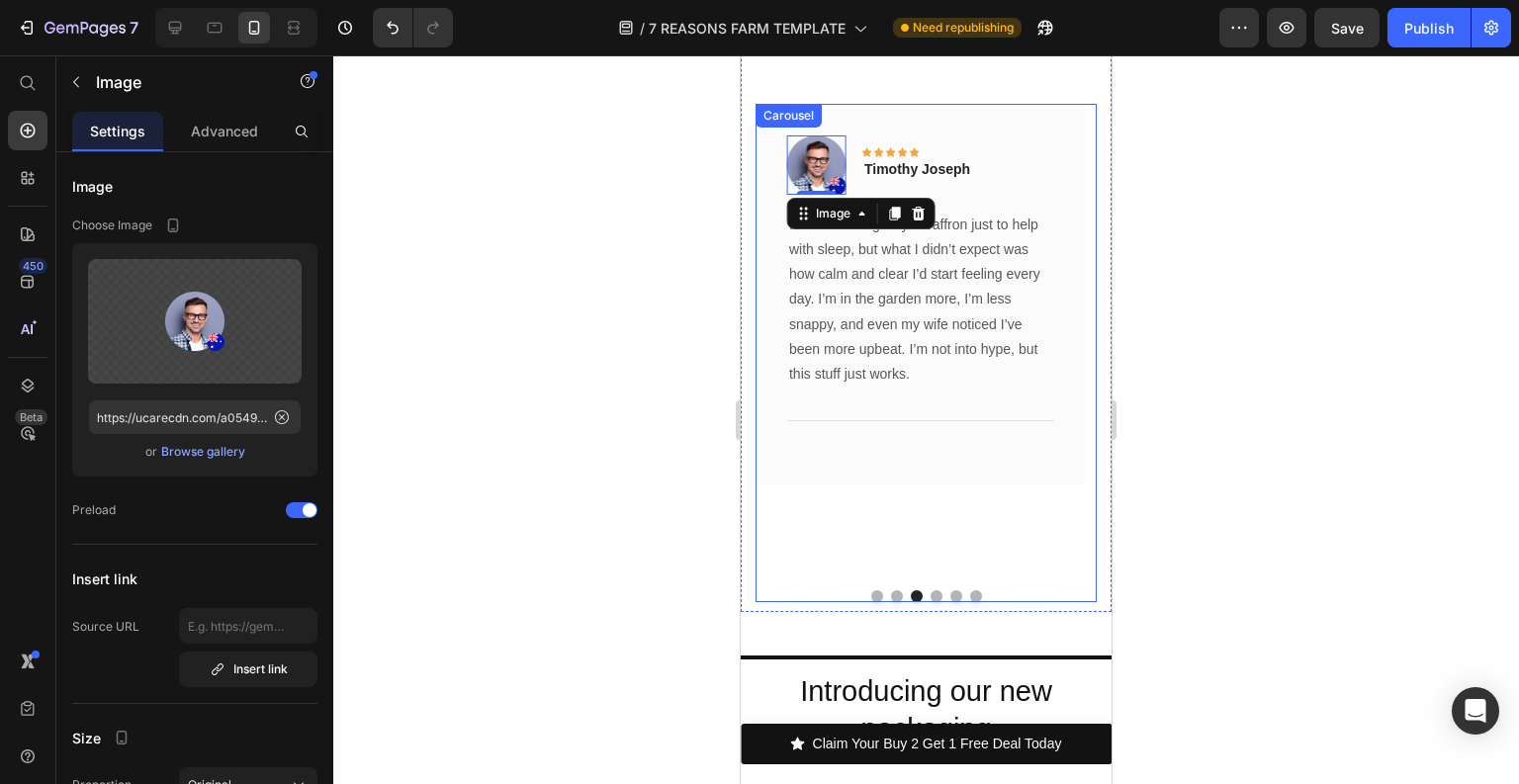 click at bounding box center (937, 596) 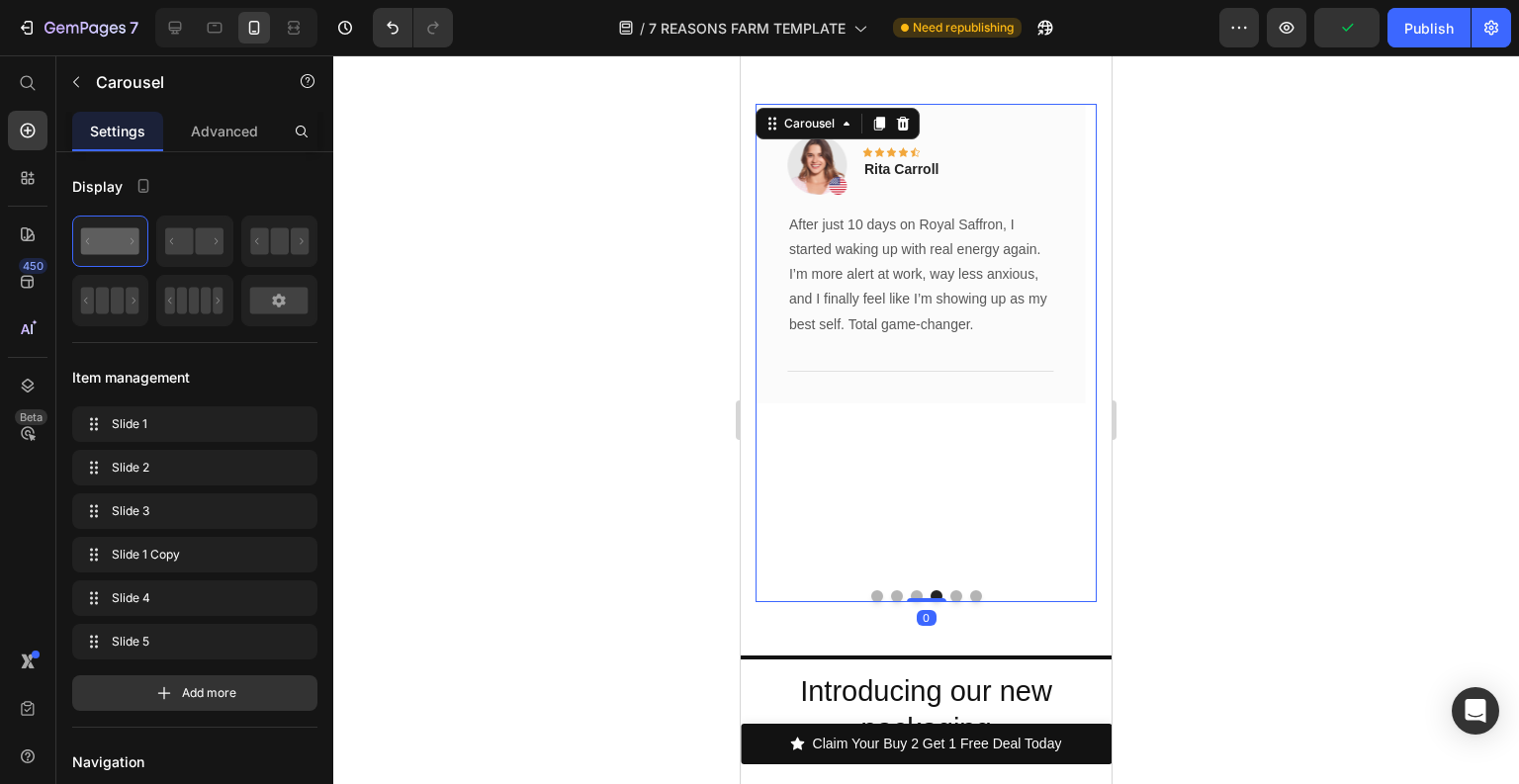 click on "Settings Advanced" at bounding box center (195, 131) 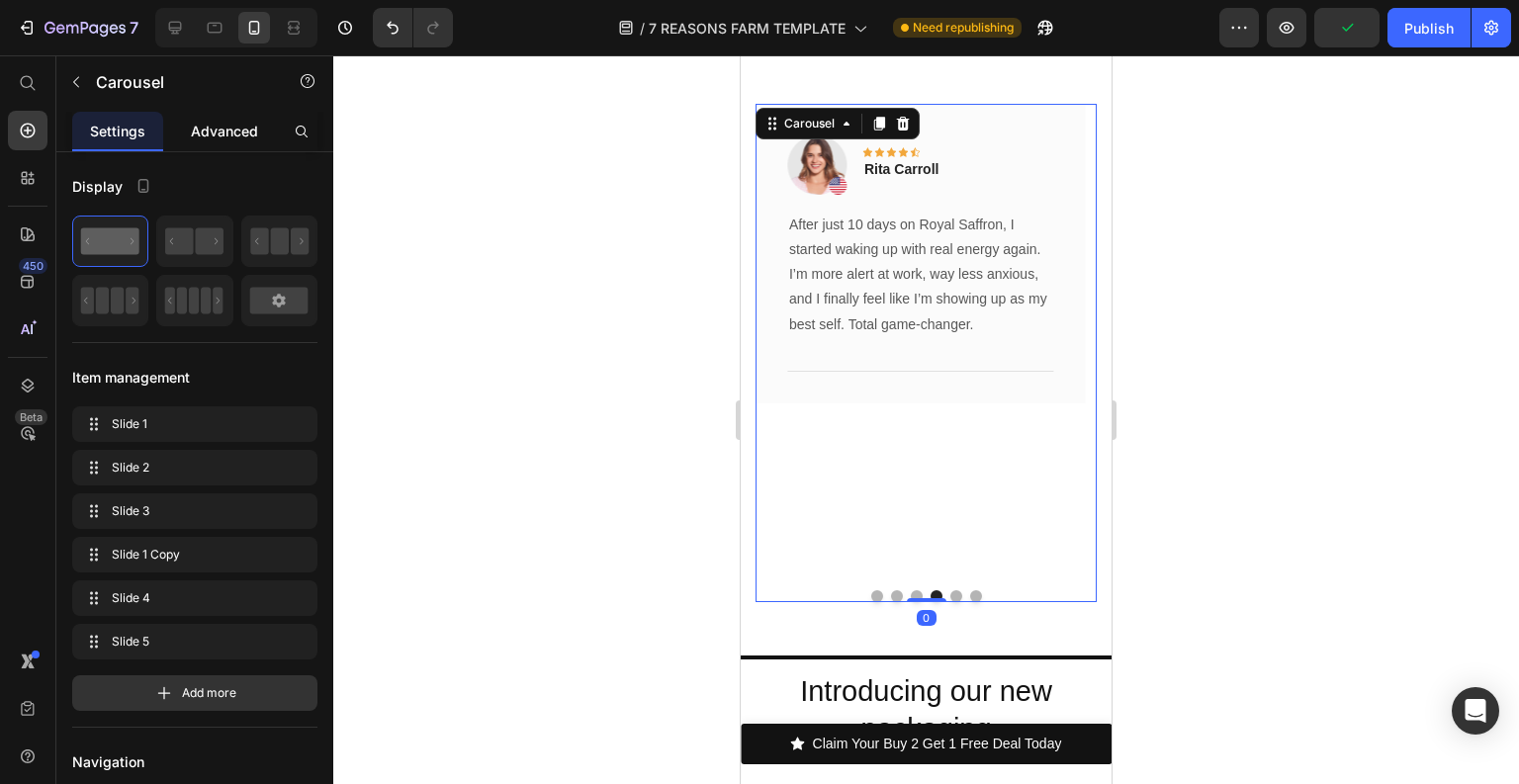 click on "Advanced" at bounding box center (224, 131) 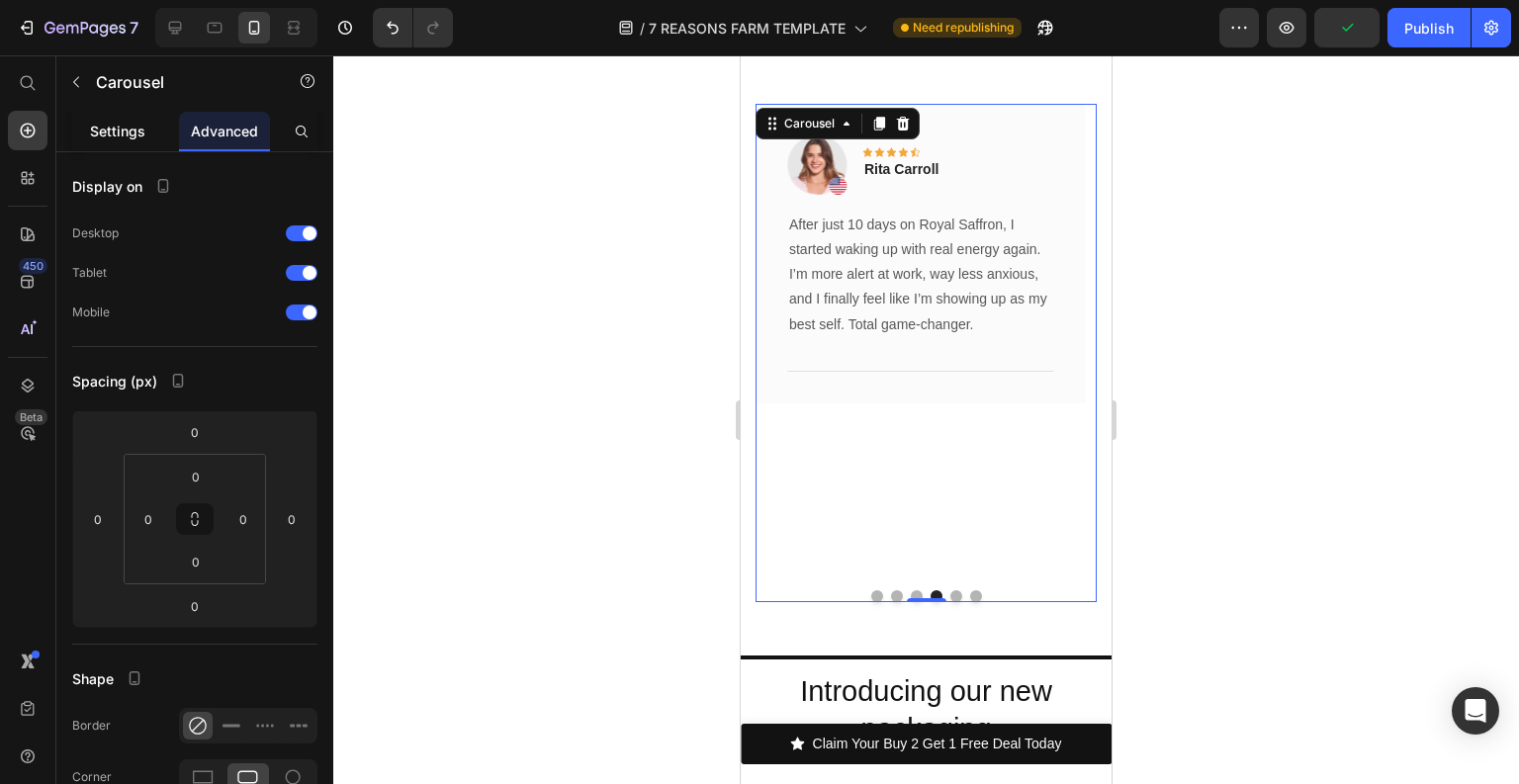 click on "Settings" at bounding box center (118, 131) 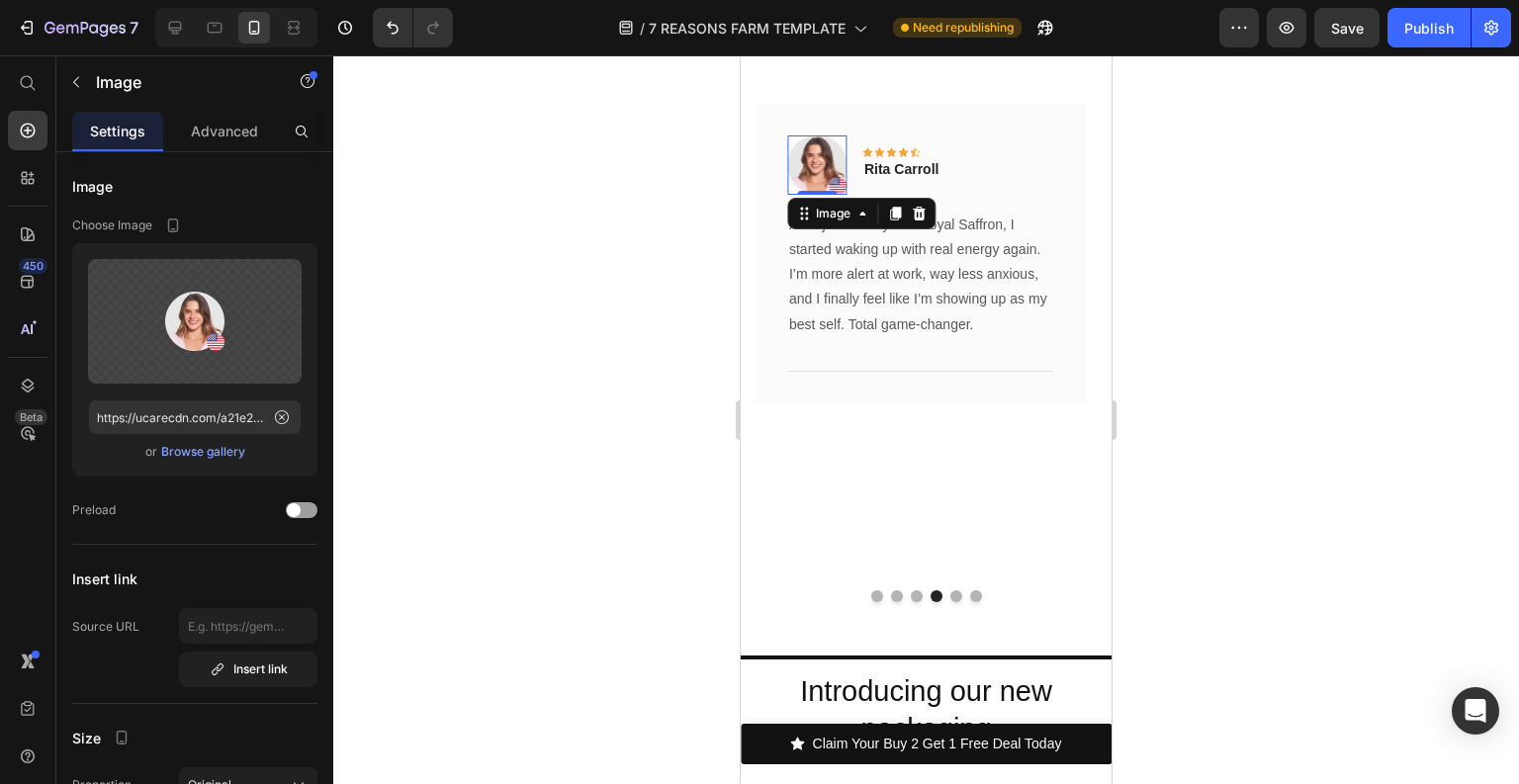 drag, startPoint x: 803, startPoint y: 165, endPoint x: 1350, endPoint y: 395, distance: 593.38773 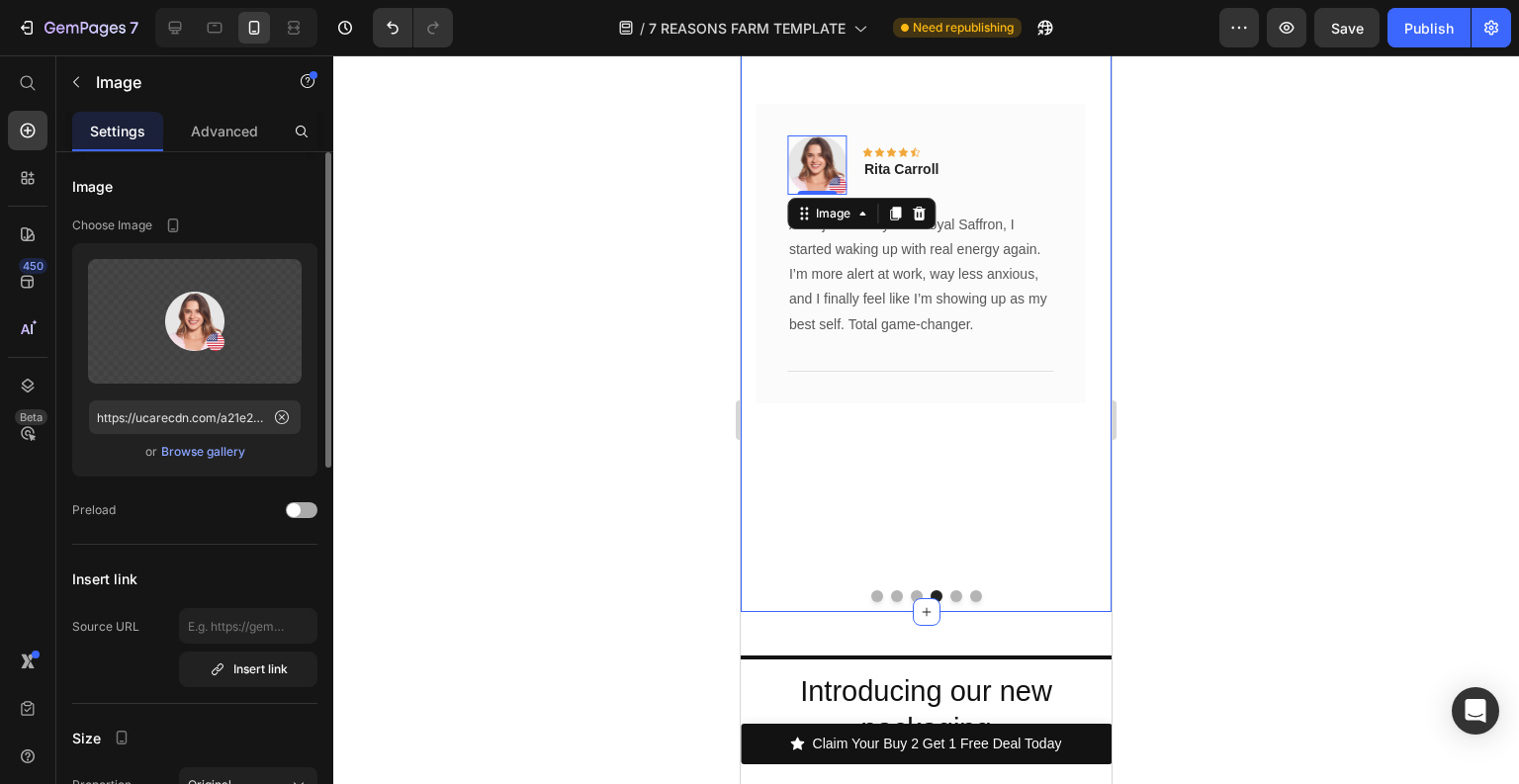 click at bounding box center [294, 510] 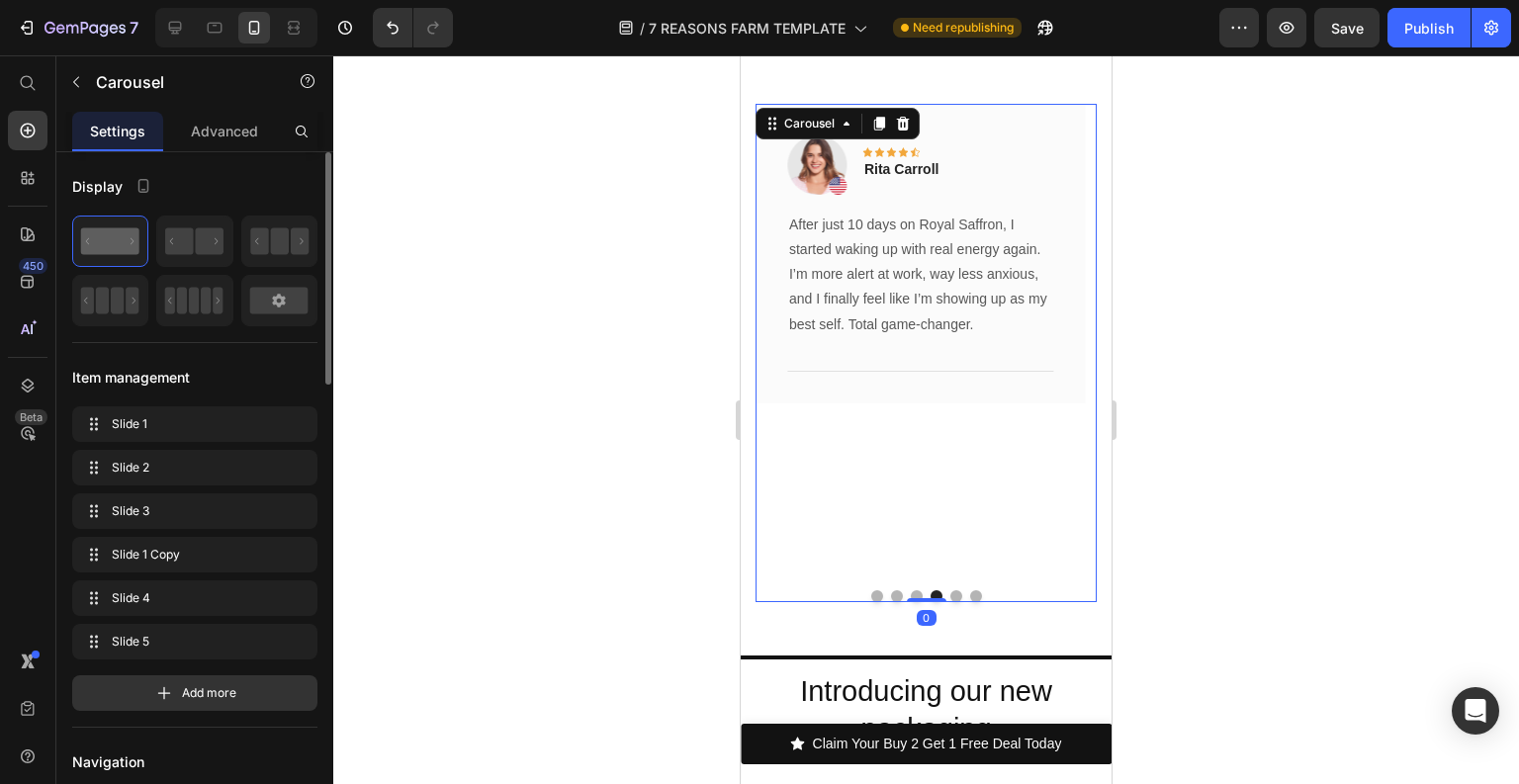 click at bounding box center [926, 596] 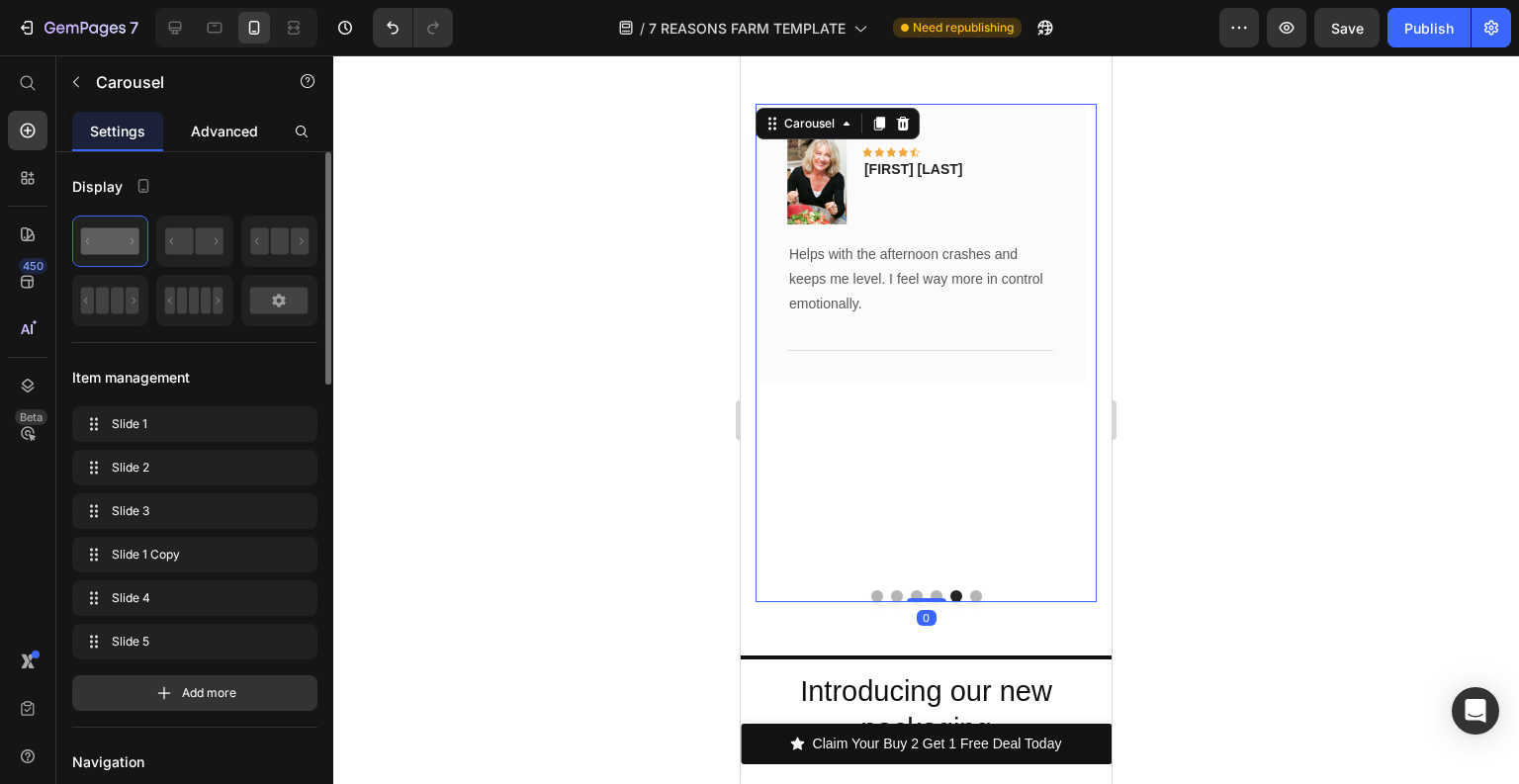 click on "Advanced" at bounding box center [224, 131] 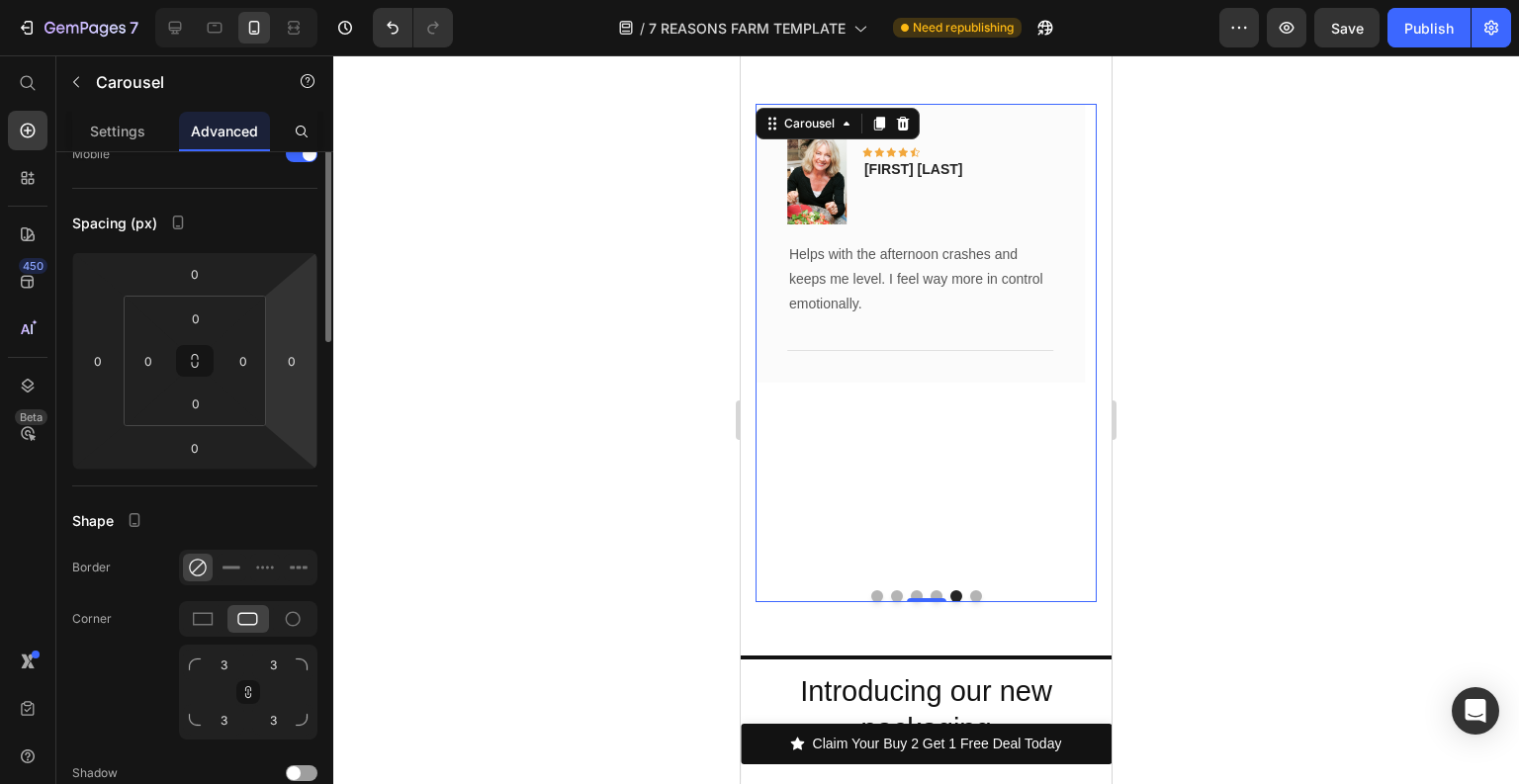 scroll, scrollTop: 316, scrollLeft: 0, axis: vertical 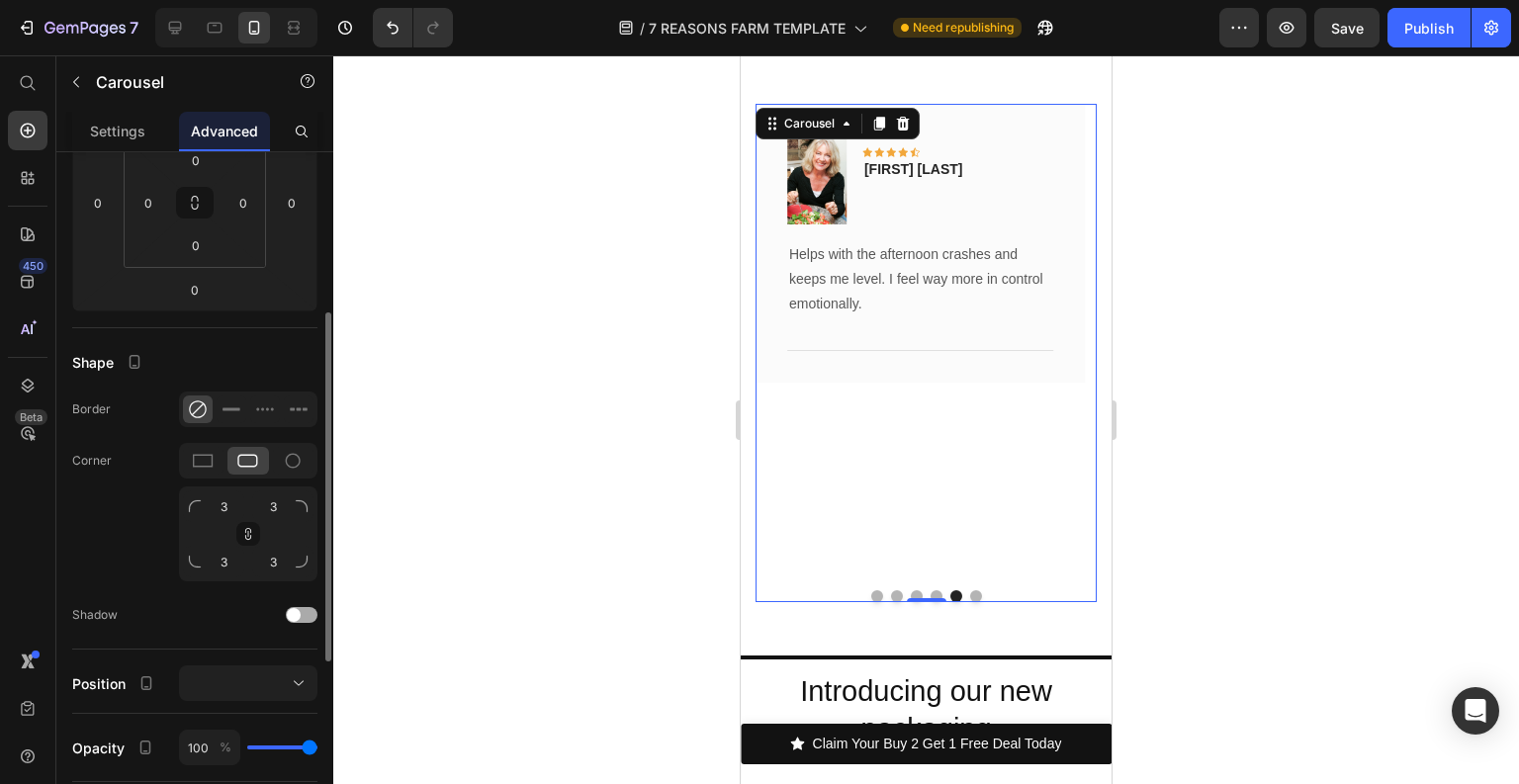 click at bounding box center (294, 615) 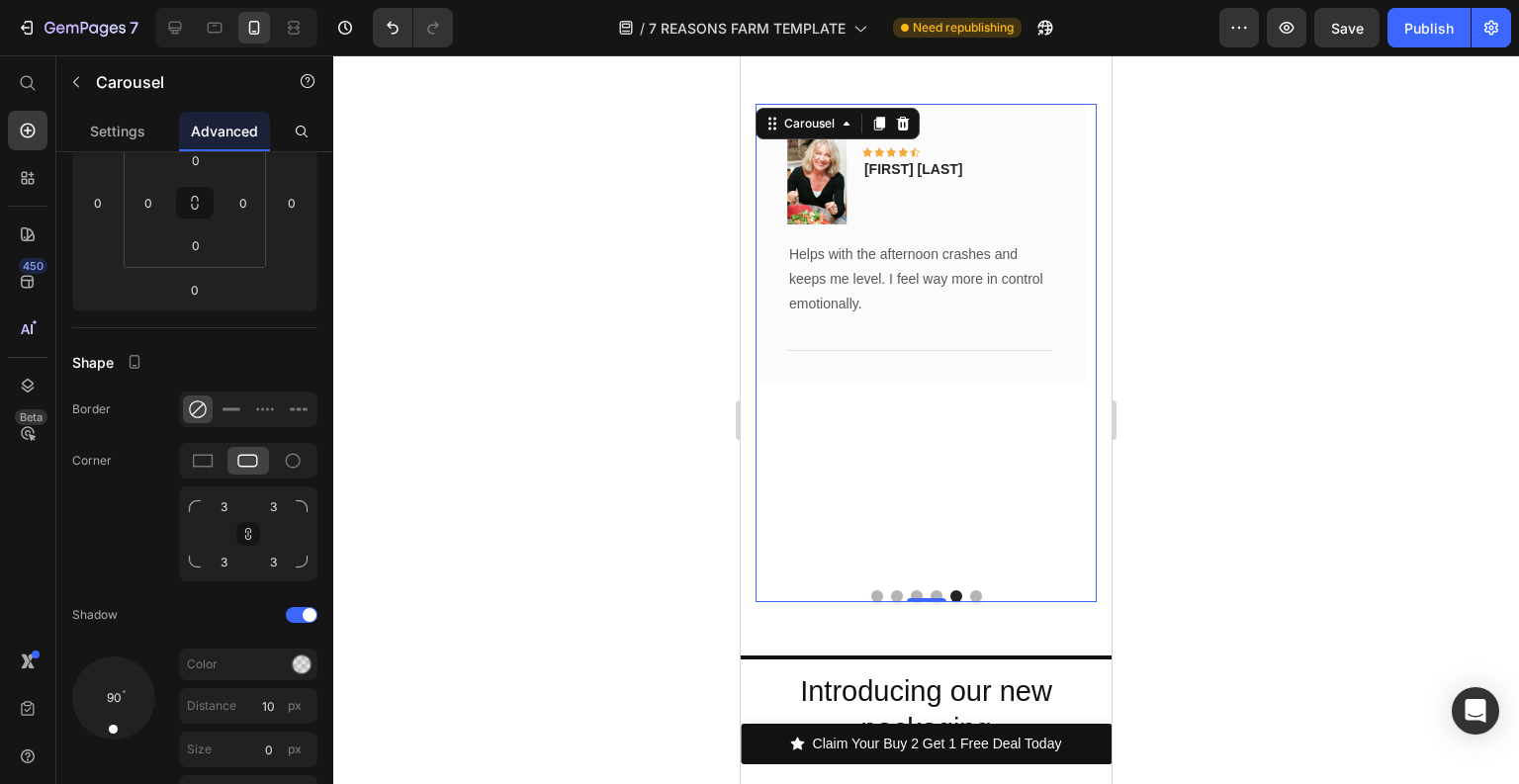 click at bounding box center [976, 596] 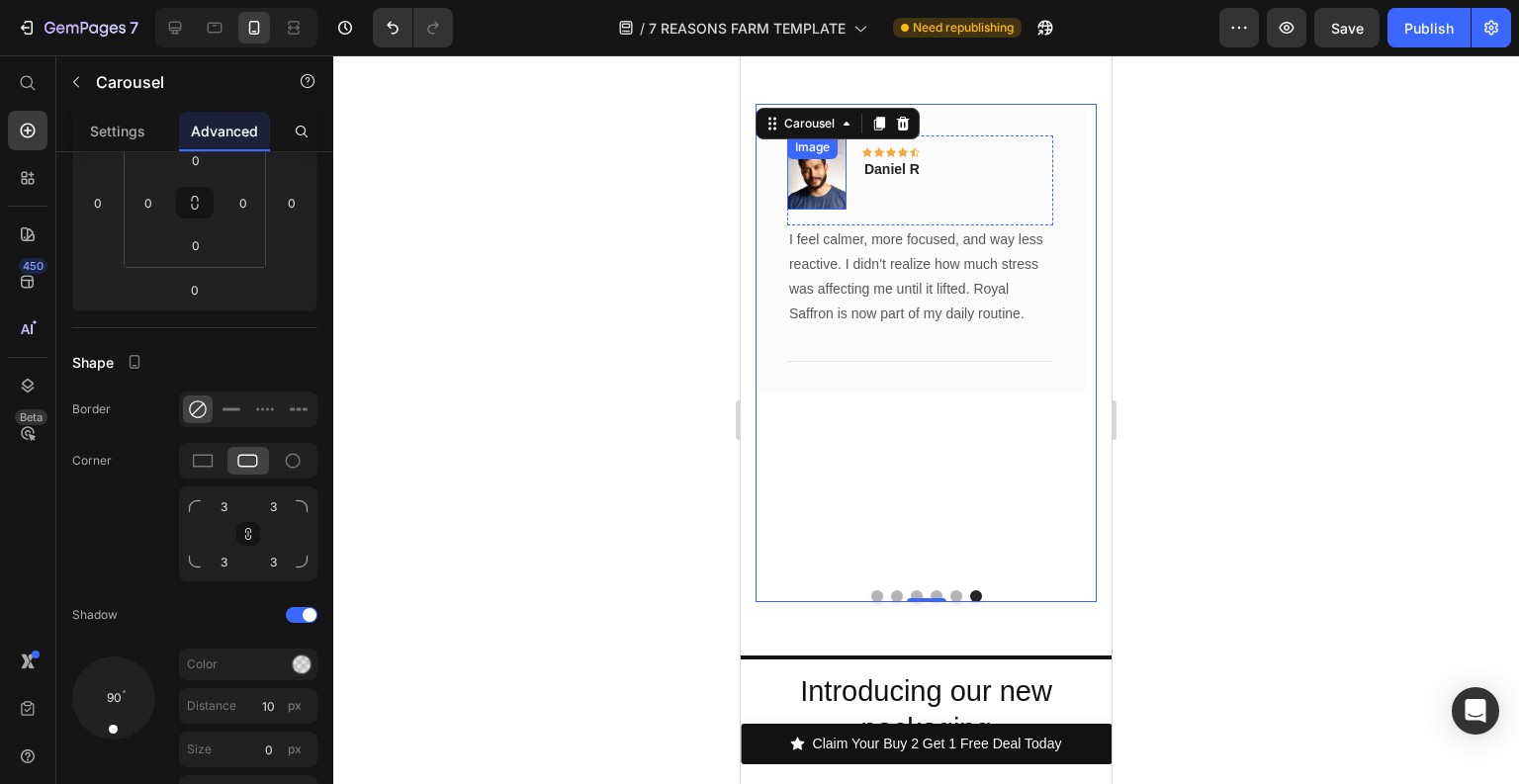 click at bounding box center (817, 172) 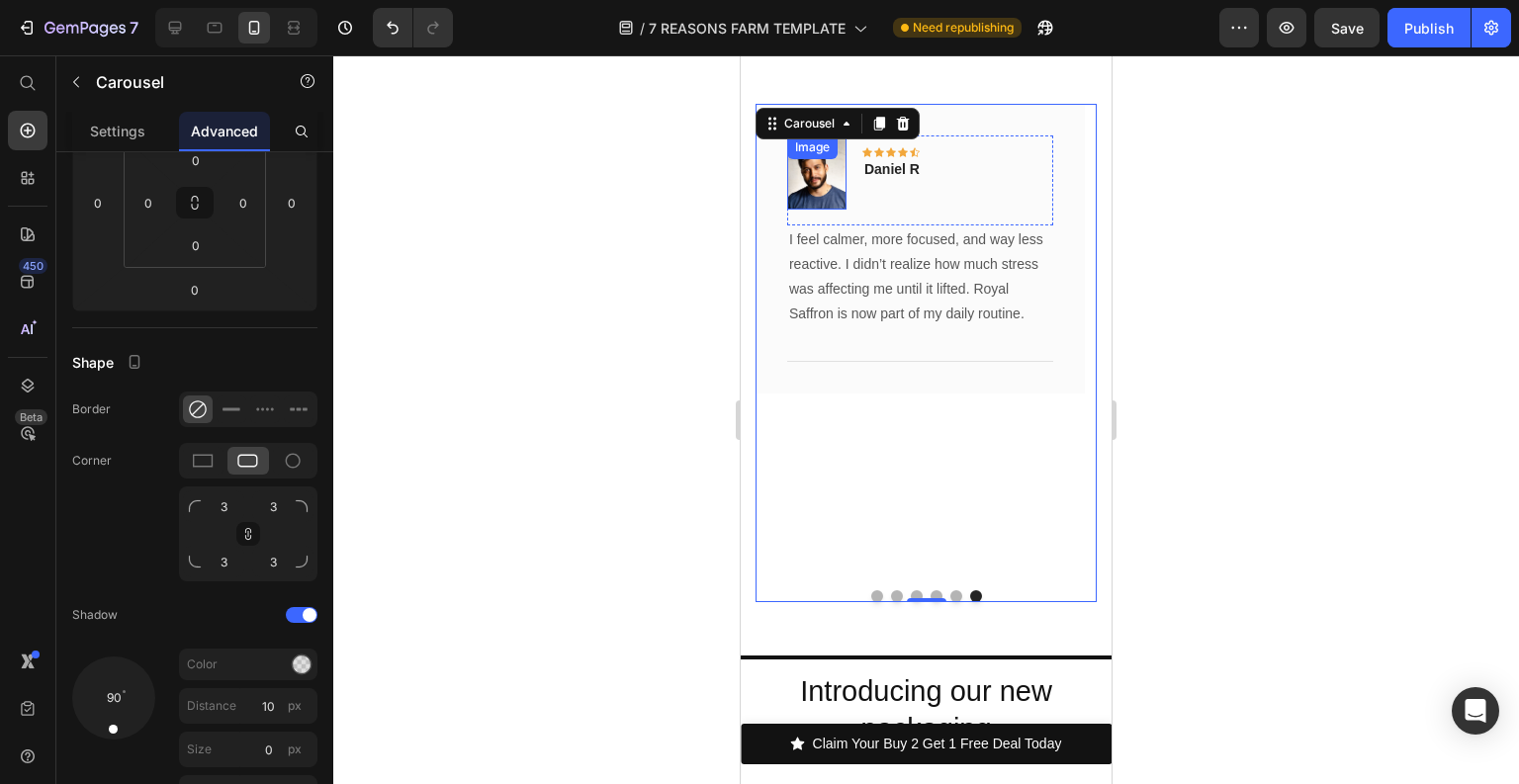 scroll, scrollTop: 0, scrollLeft: 0, axis: both 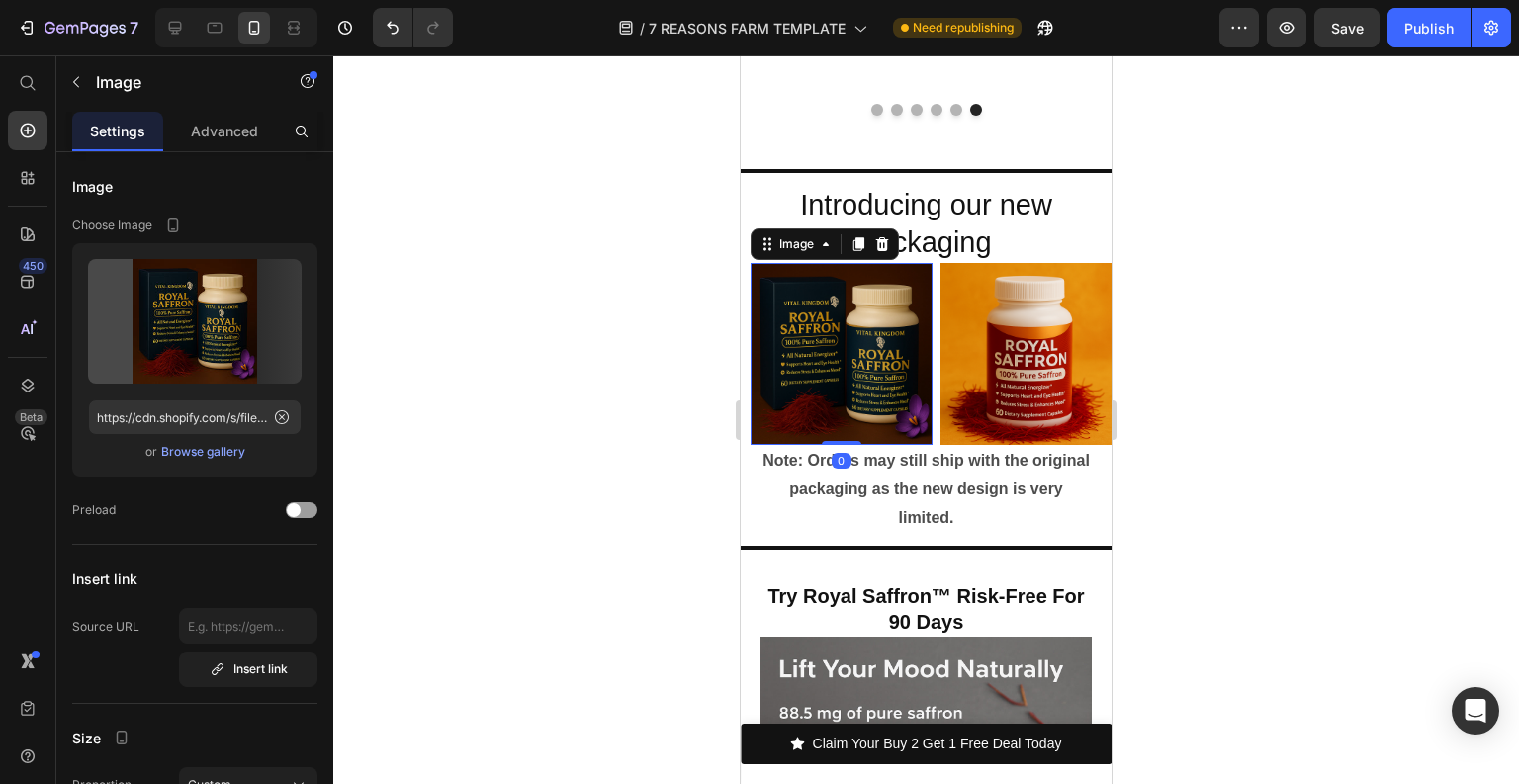 drag, startPoint x: 839, startPoint y: 336, endPoint x: 1322, endPoint y: 520, distance: 516.8607 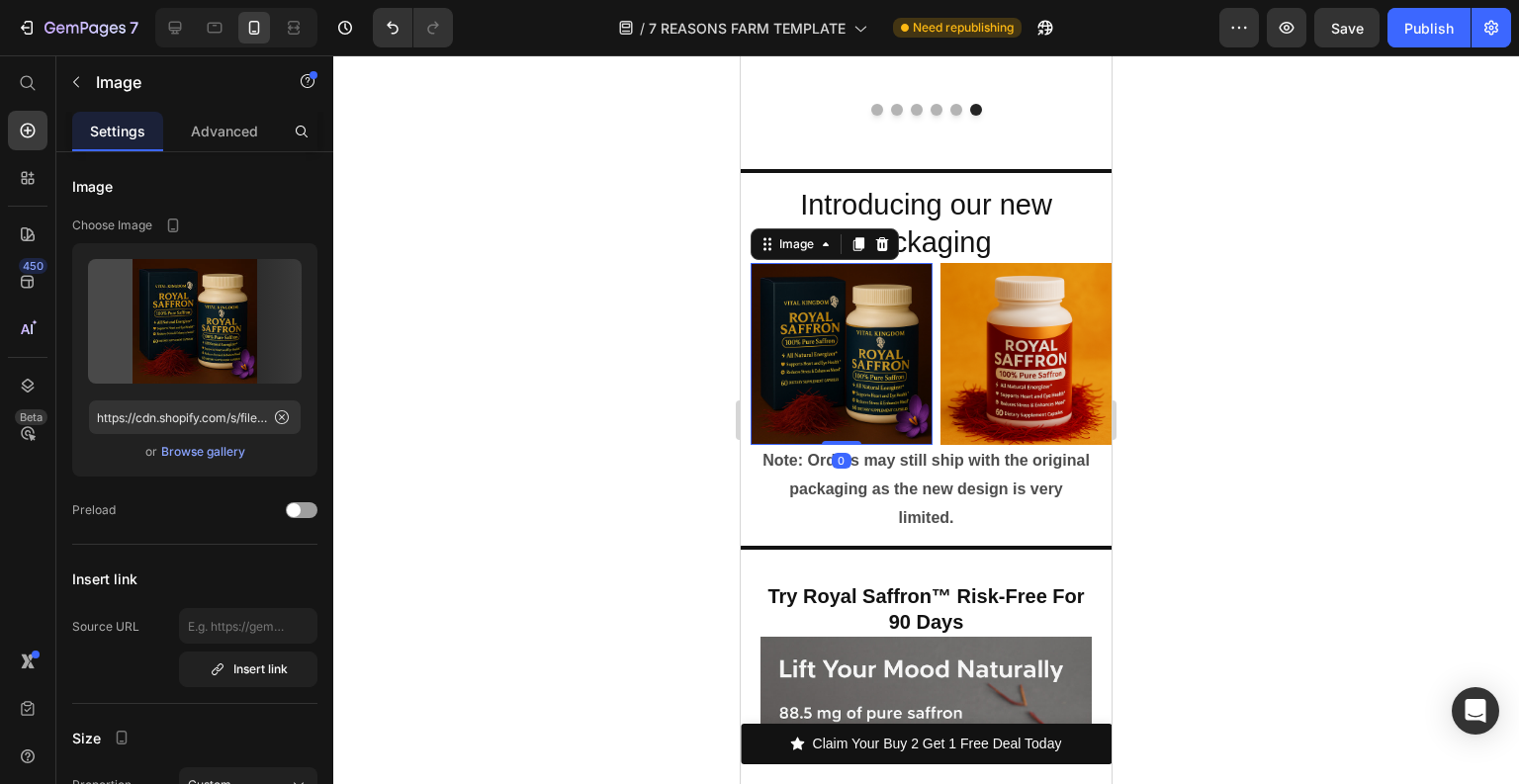 click at bounding box center (842, 354) 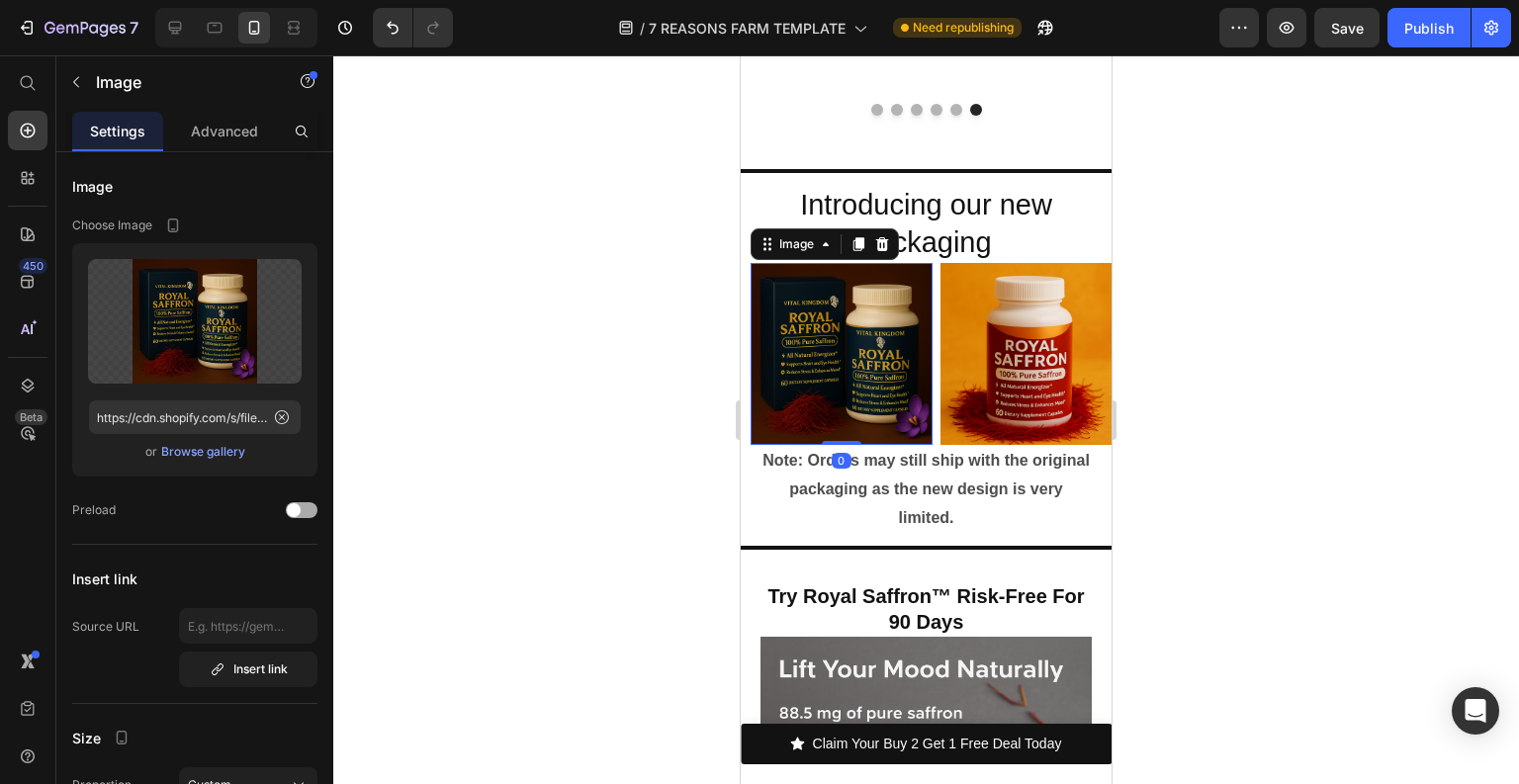 click at bounding box center [302, 510] 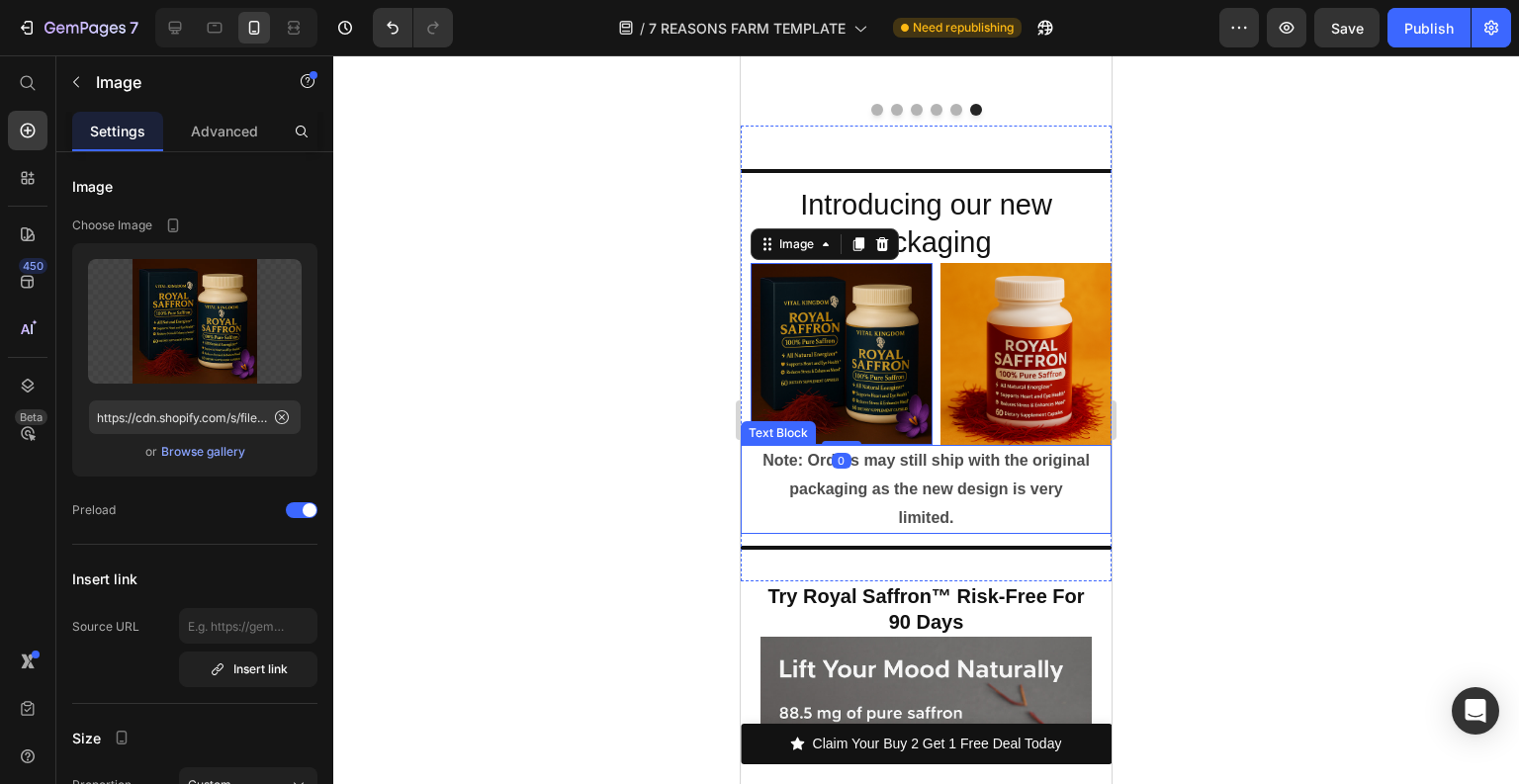 scroll, scrollTop: 9491, scrollLeft: 0, axis: vertical 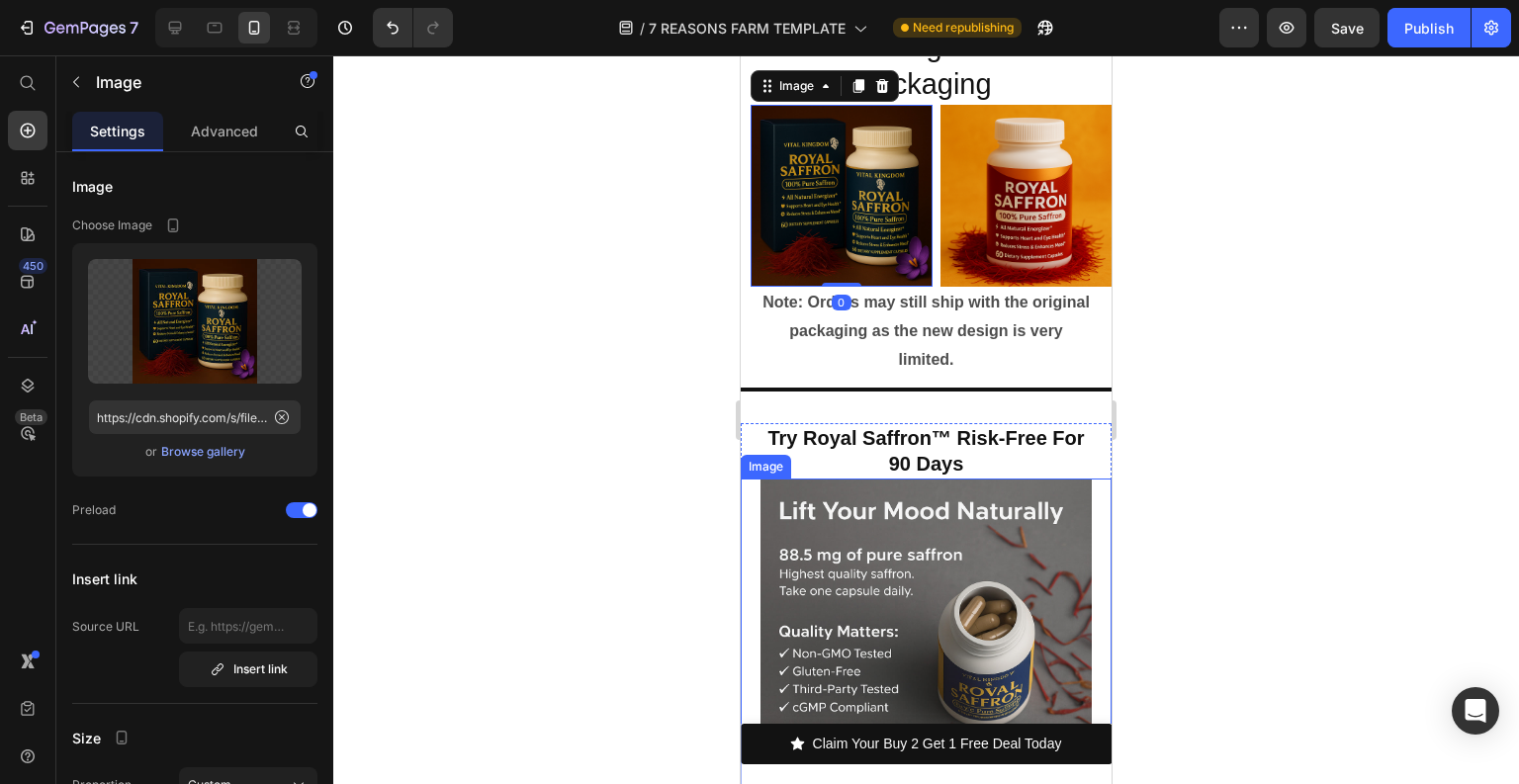 click at bounding box center [926, 644] 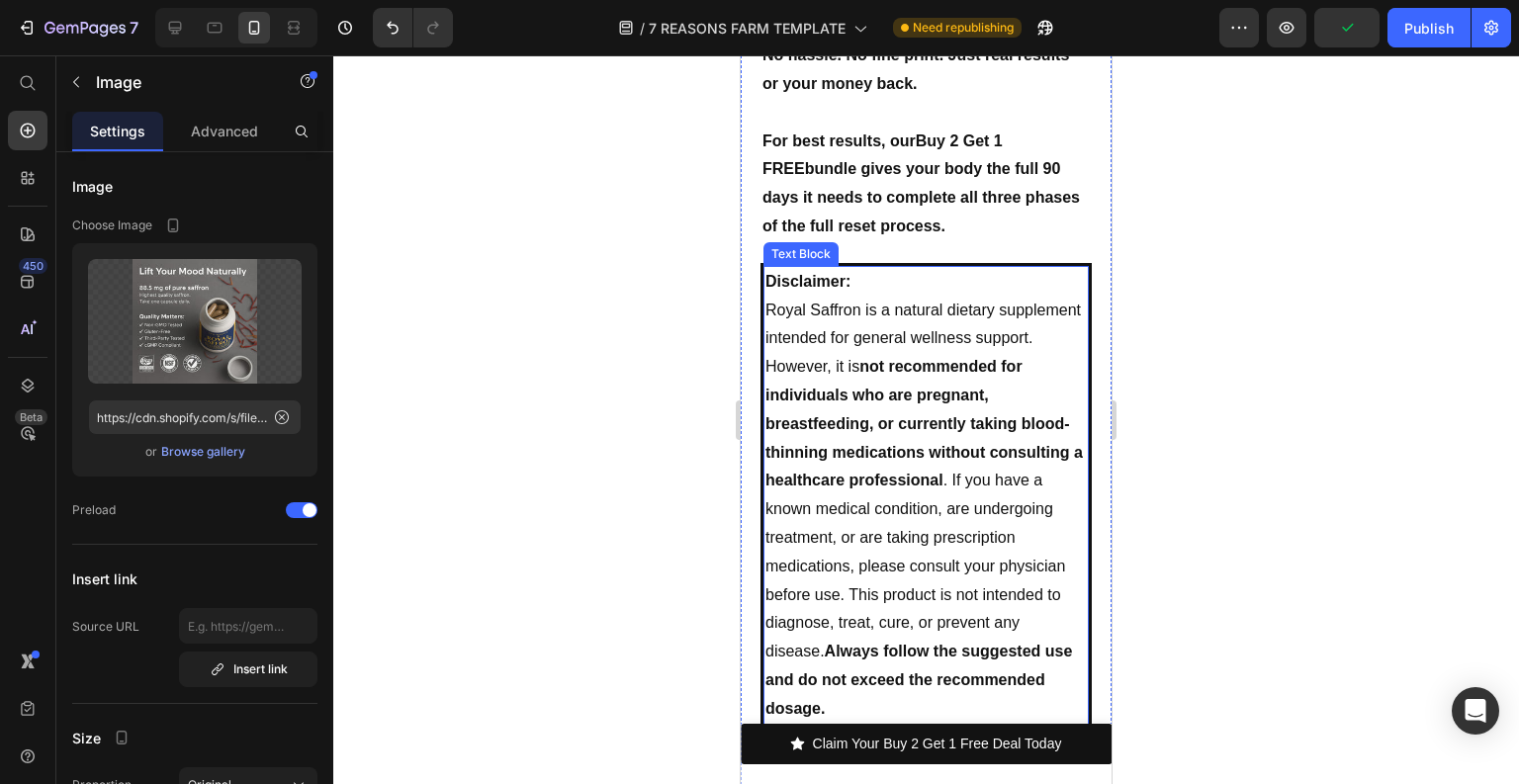 scroll, scrollTop: 10994, scrollLeft: 0, axis: vertical 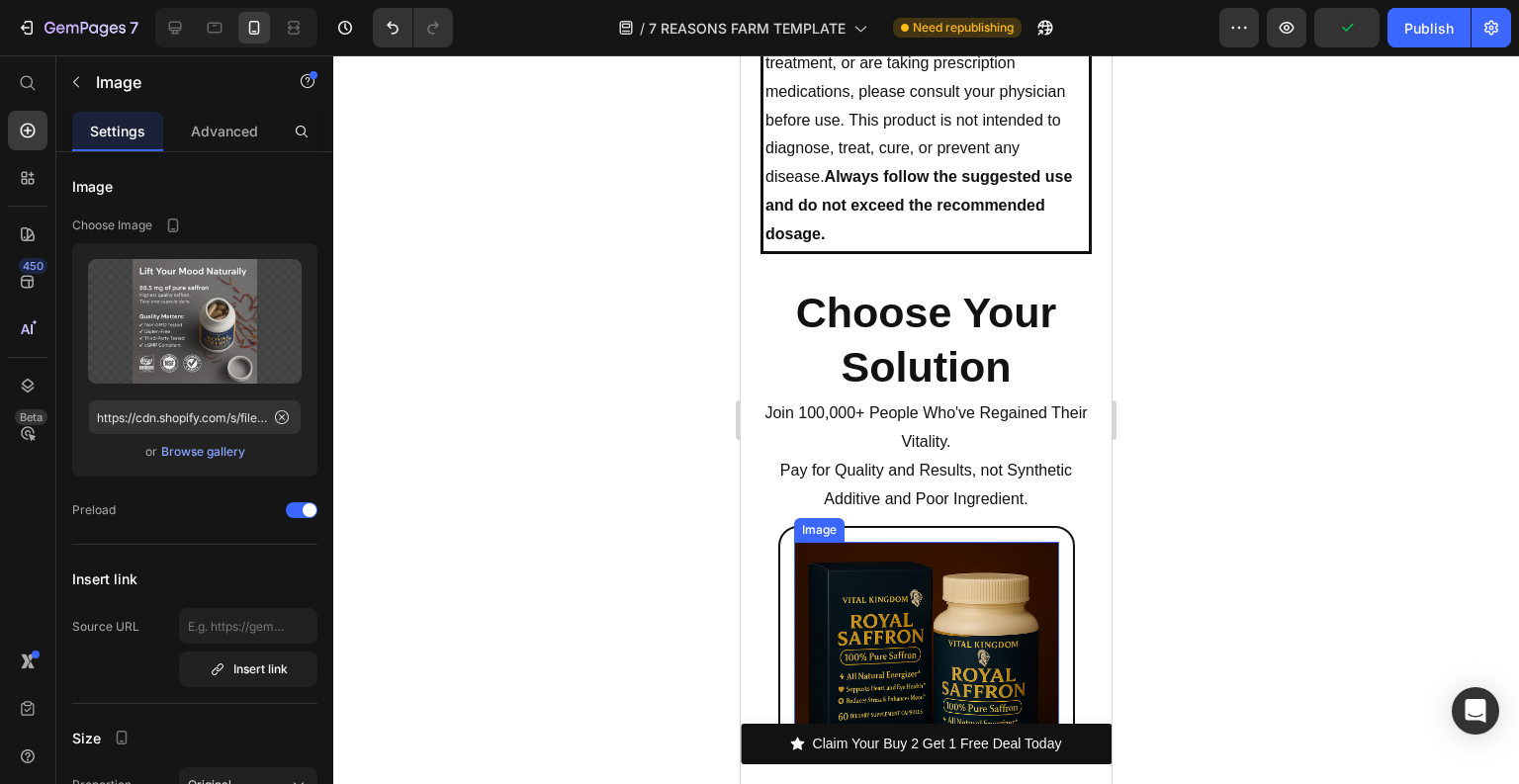 click at bounding box center [927, 674] 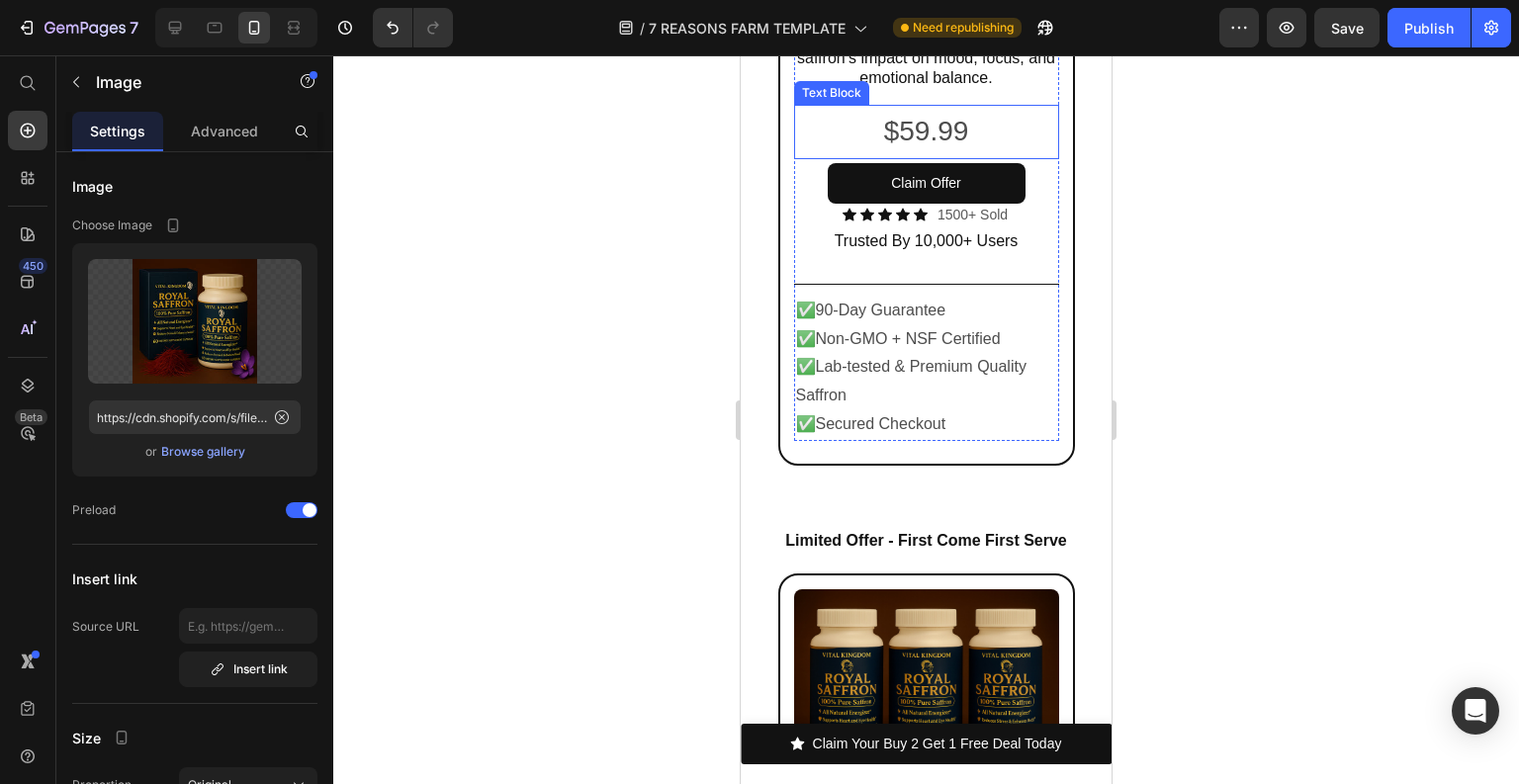 scroll, scrollTop: 11943, scrollLeft: 0, axis: vertical 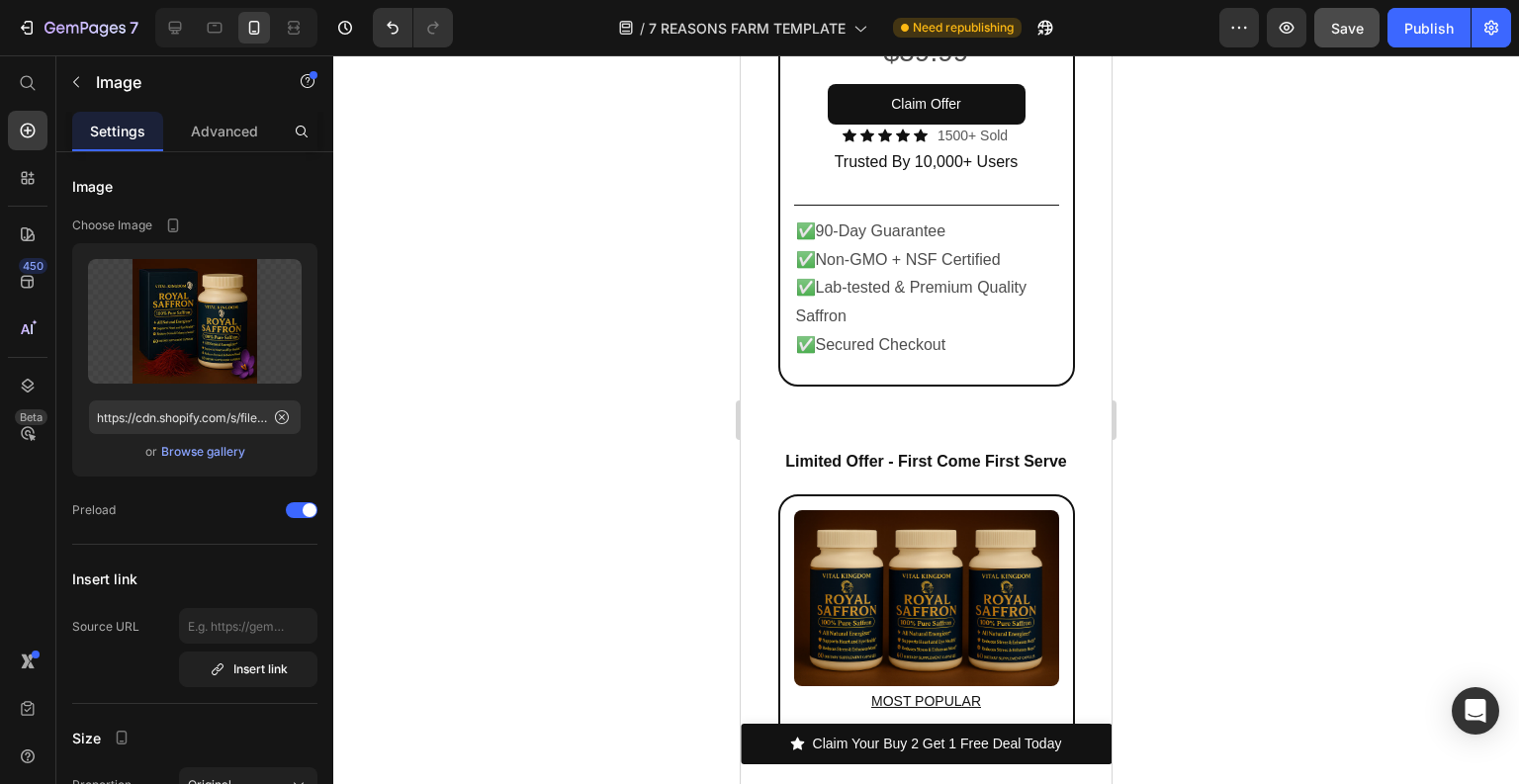 click on "Save" at bounding box center (1347, 28) 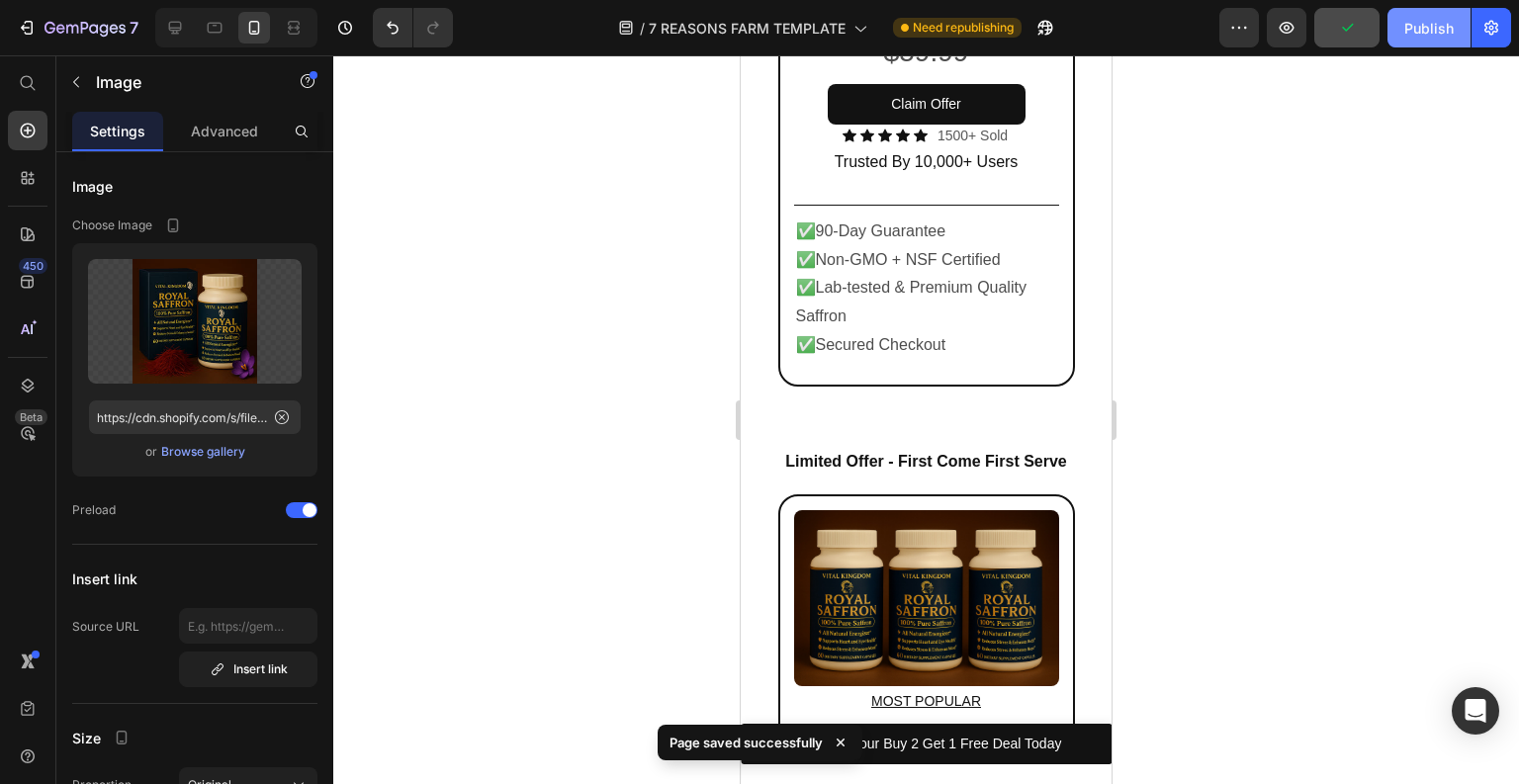 click on "Publish" 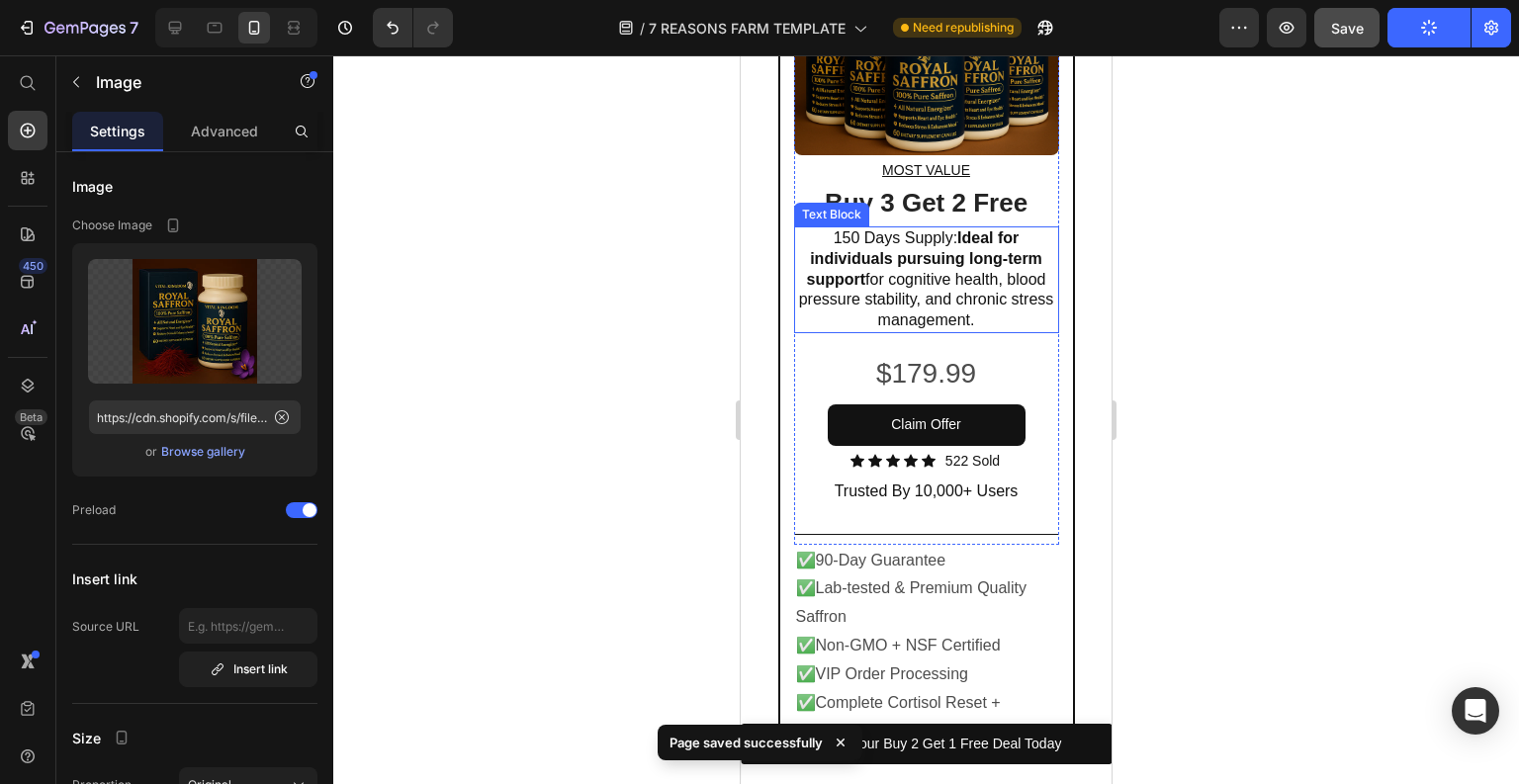 scroll, scrollTop: 13446, scrollLeft: 0, axis: vertical 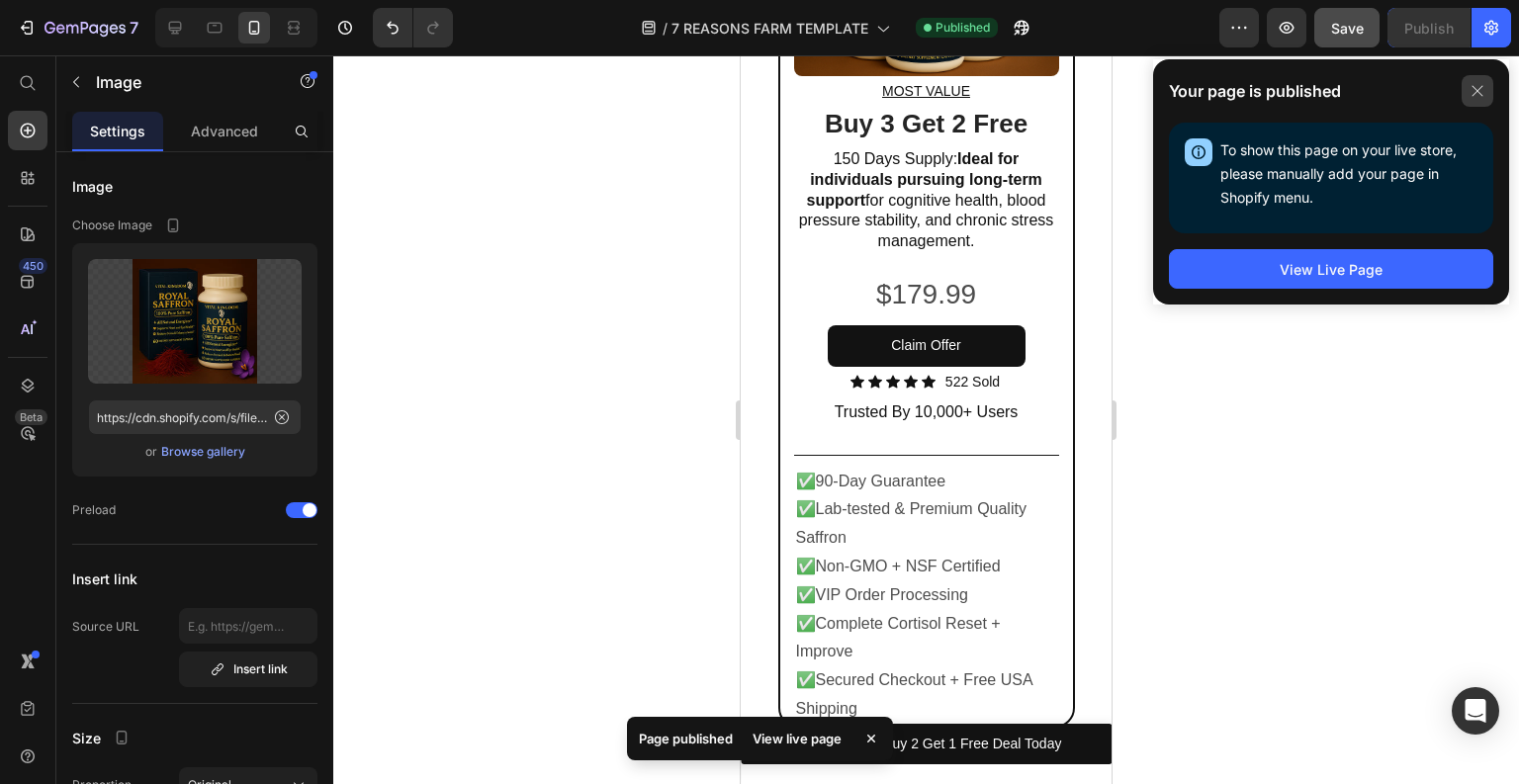 click 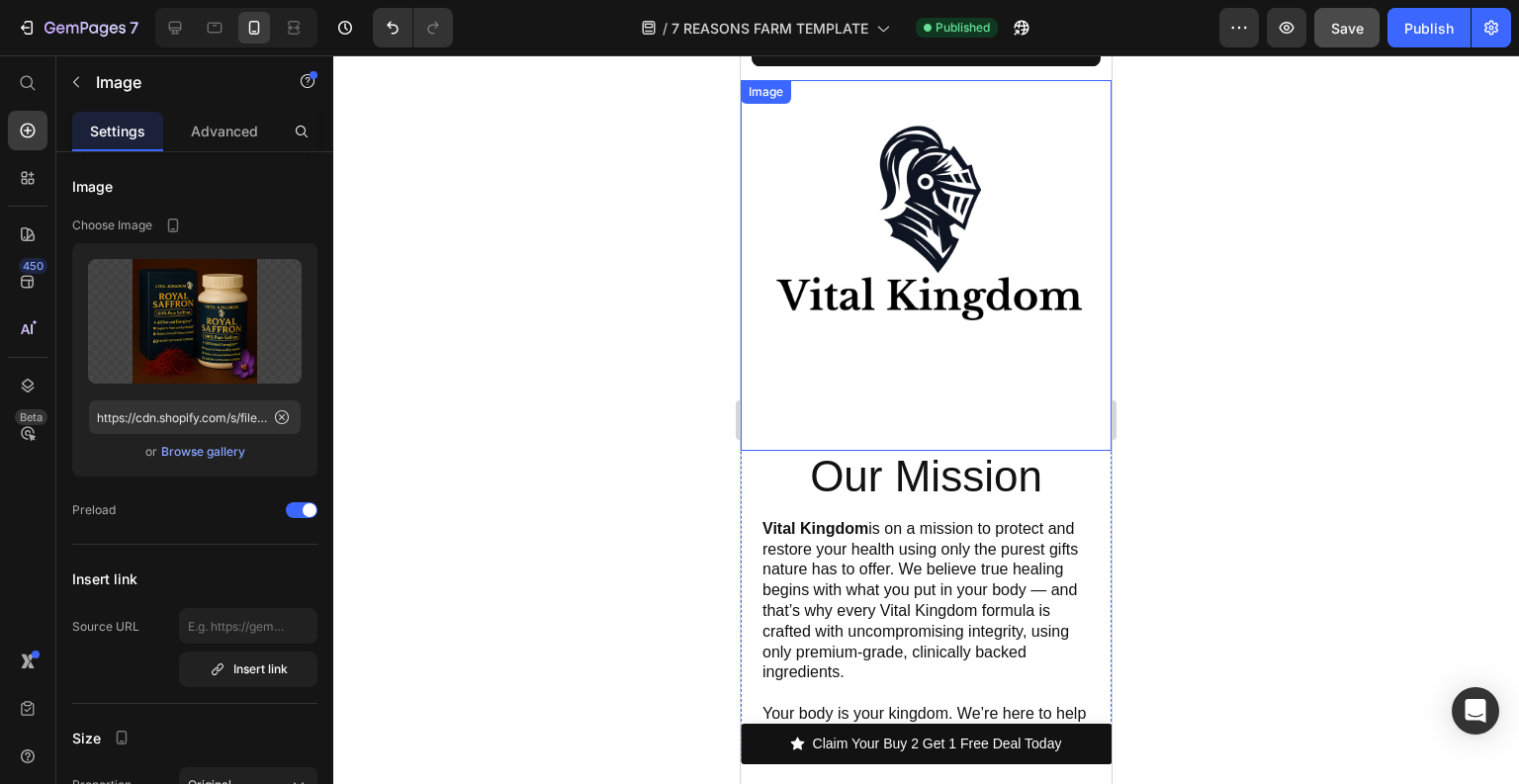 scroll, scrollTop: 14944, scrollLeft: 0, axis: vertical 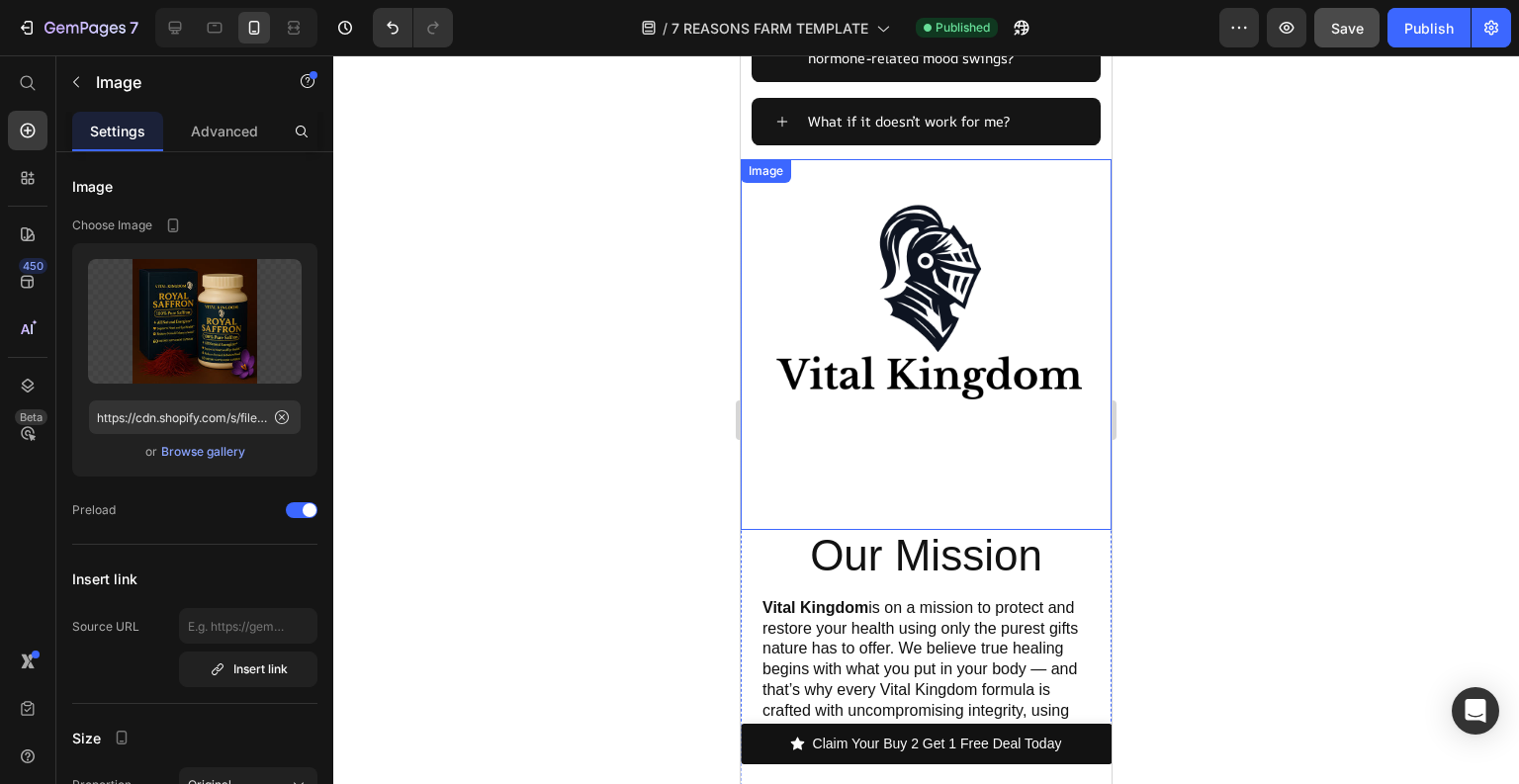 click at bounding box center (926, 344) 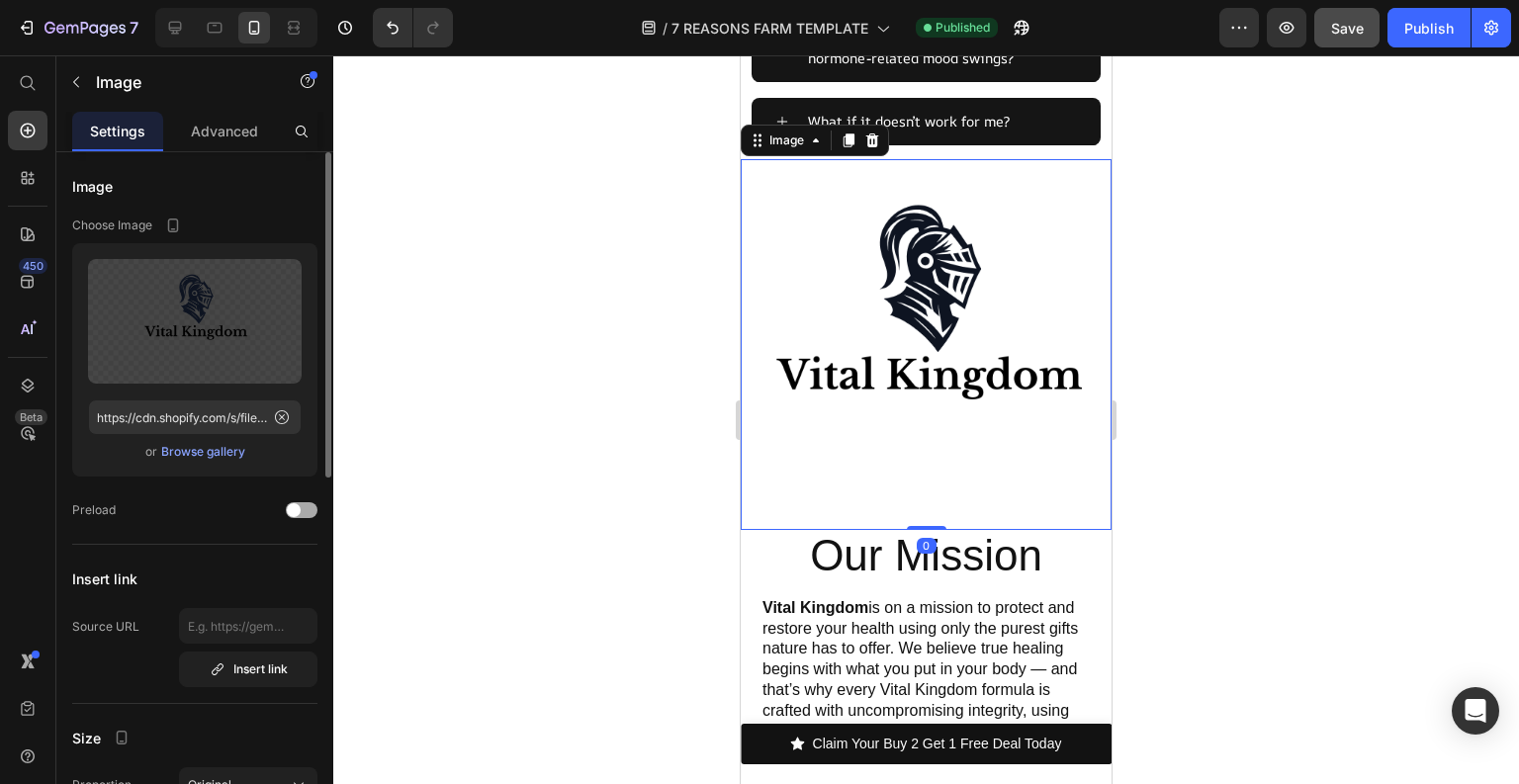 click at bounding box center (294, 510) 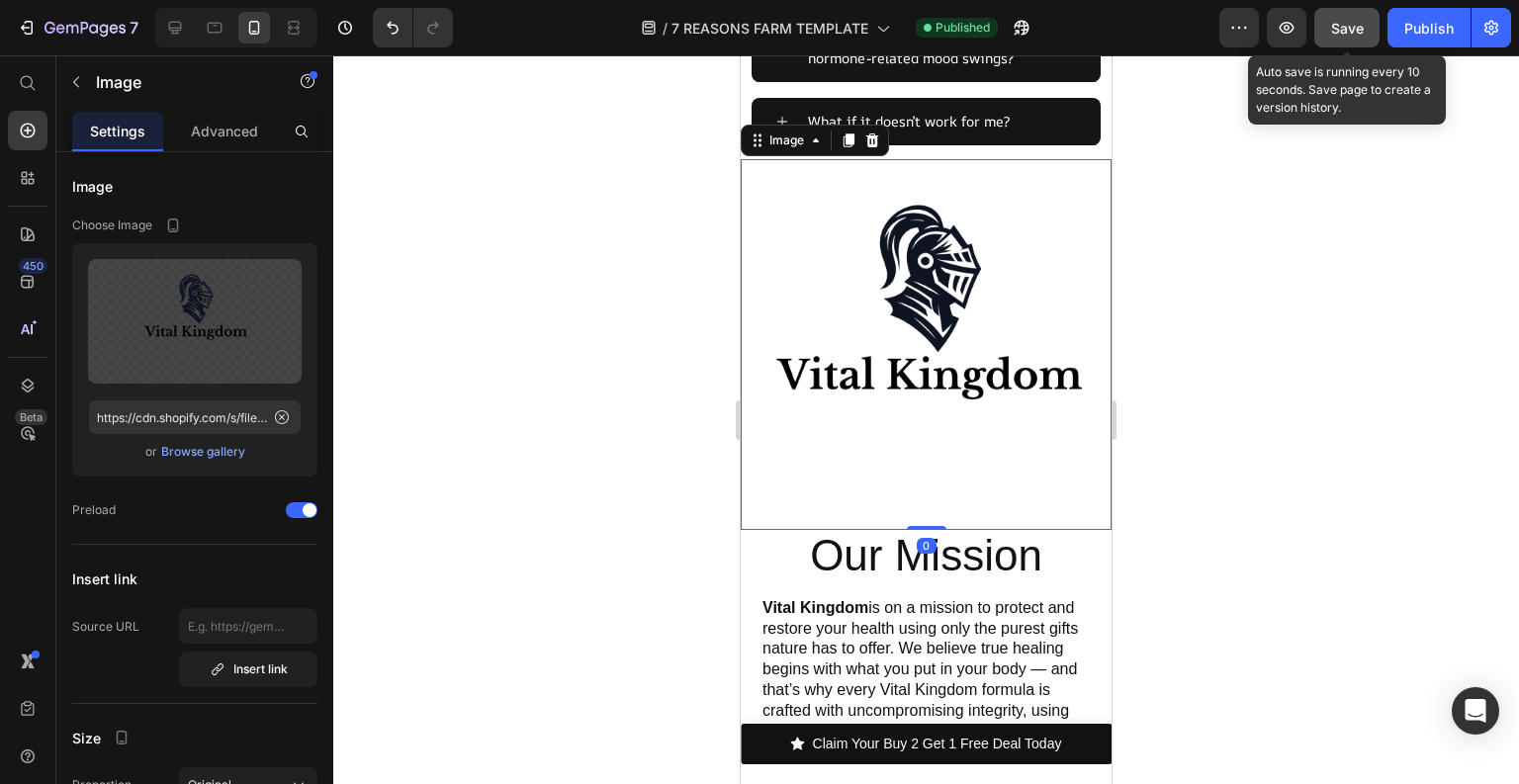 click on "Save" 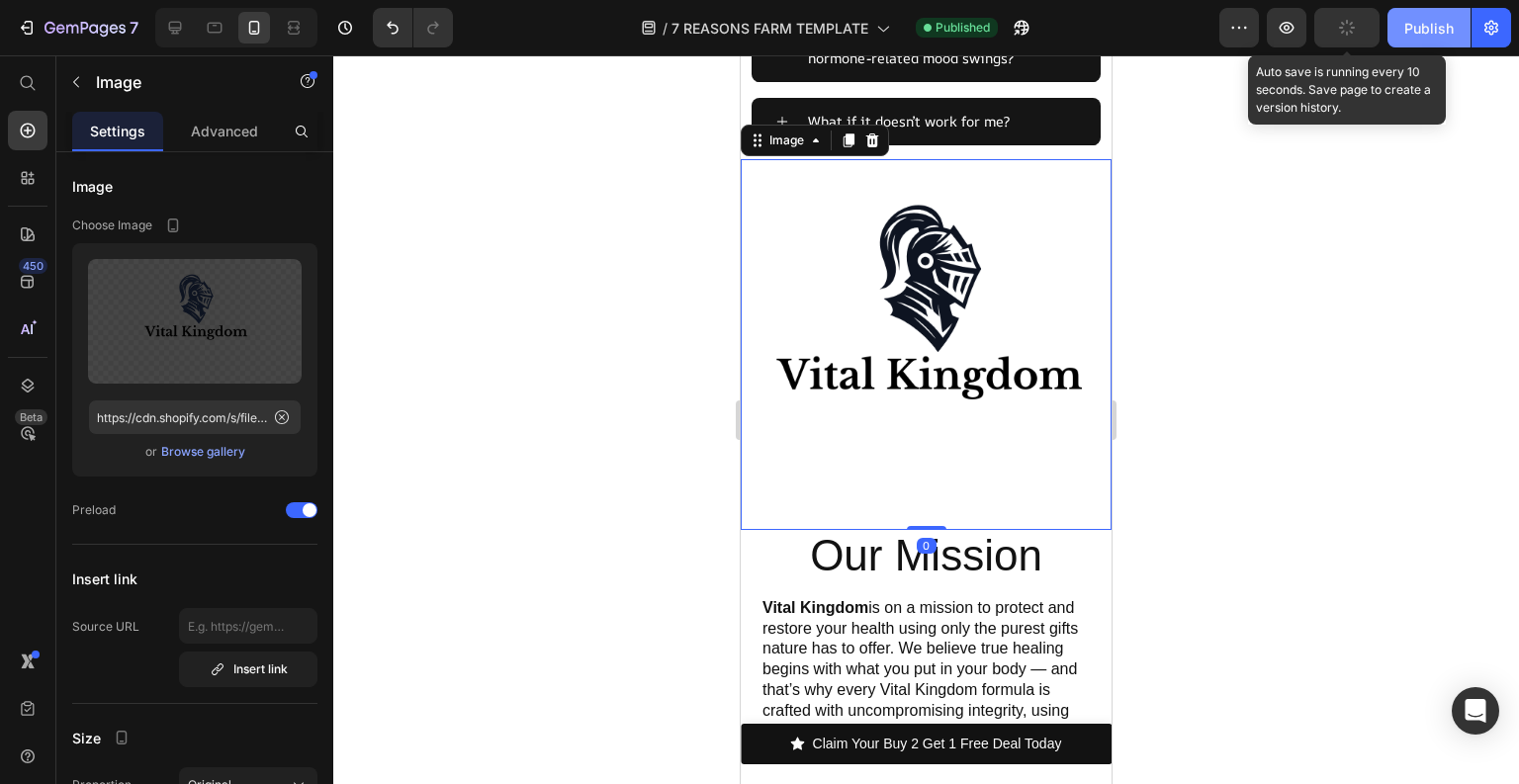 click on "Publish" 